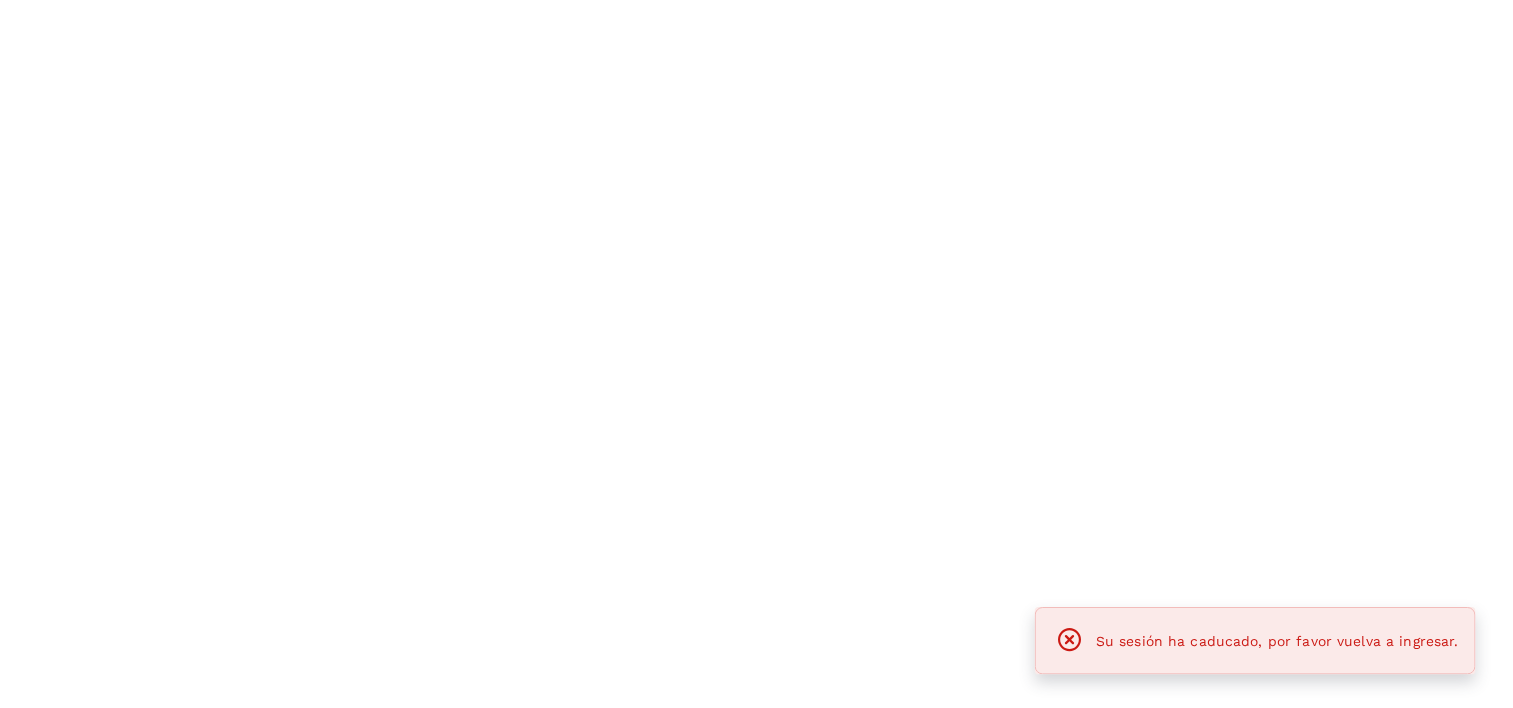 scroll, scrollTop: 0, scrollLeft: 0, axis: both 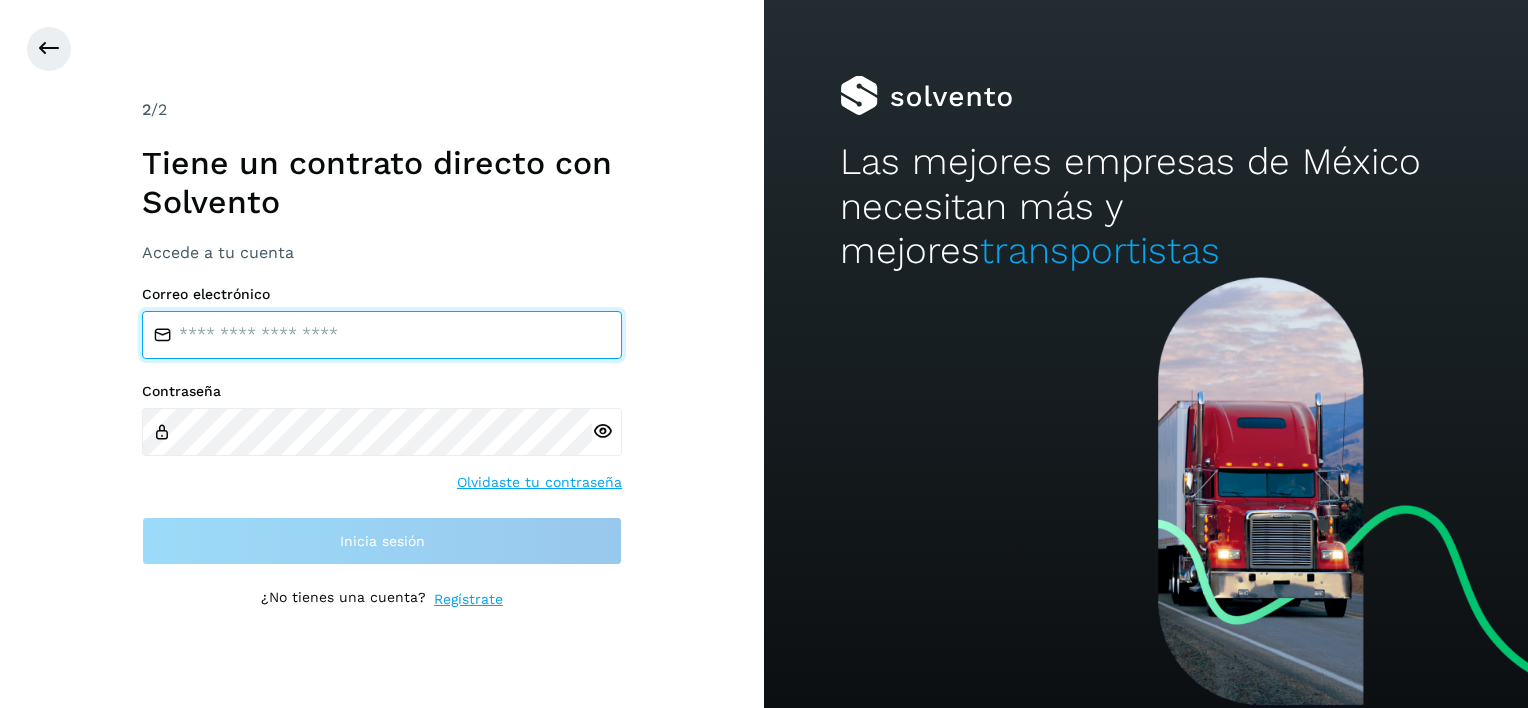 type on "**********" 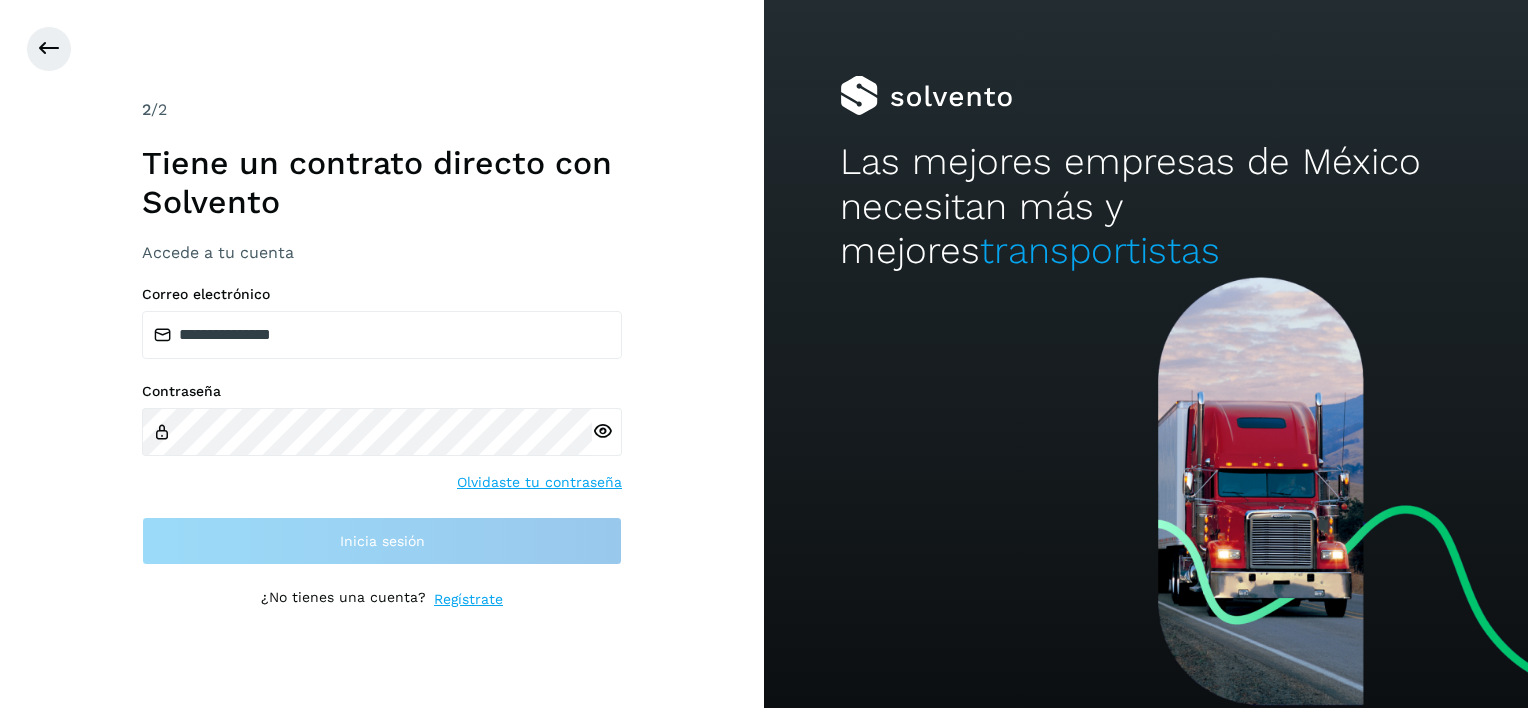 click on "**********" at bounding box center [382, 425] 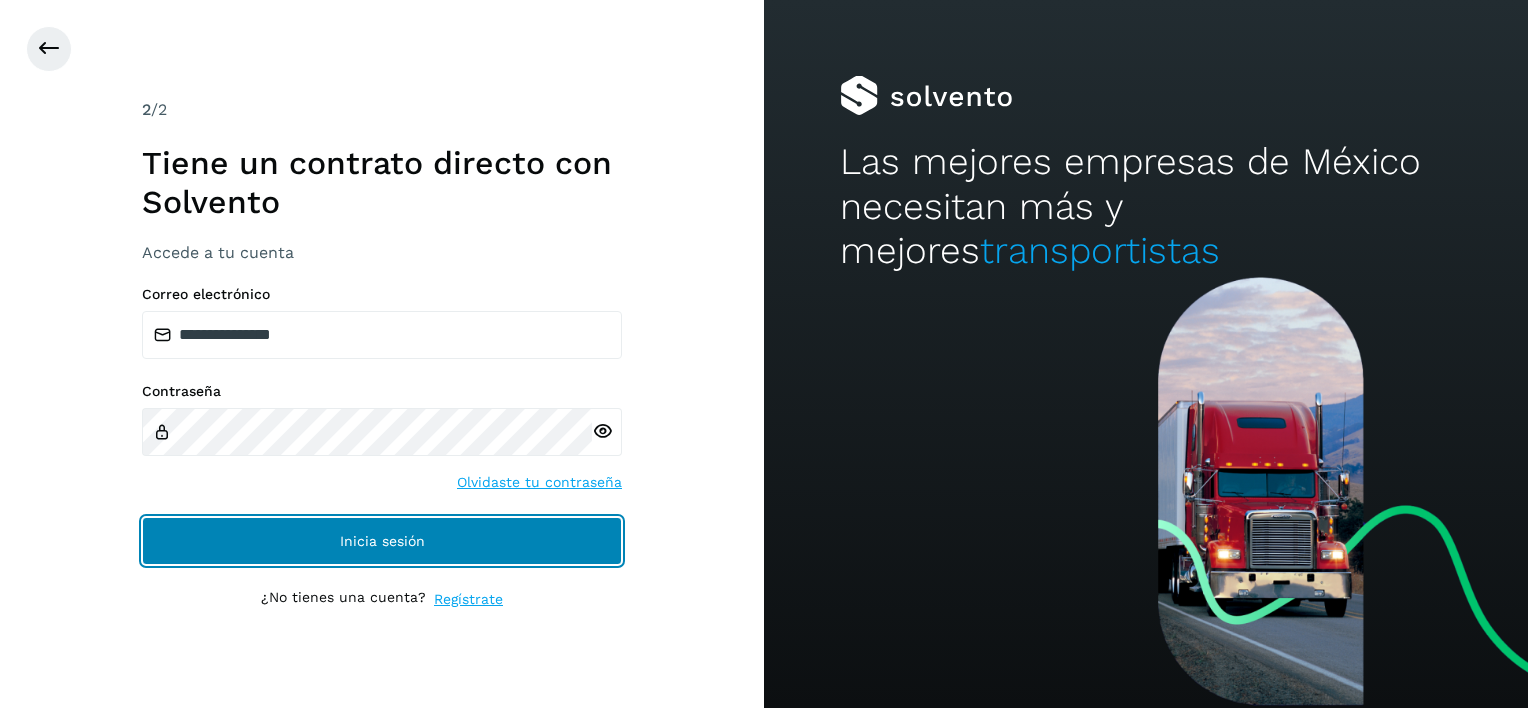 click on "Inicia sesión" at bounding box center (382, 541) 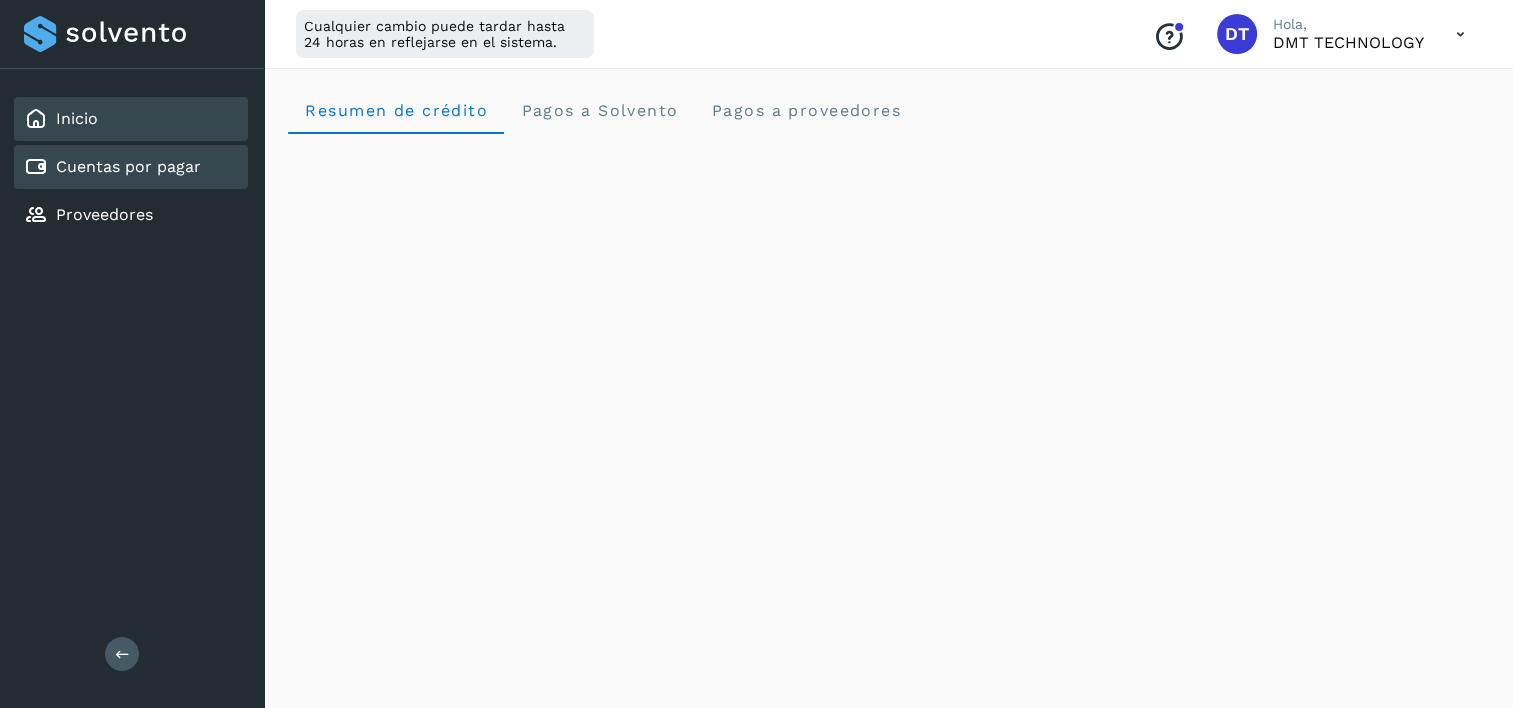 click on "Cuentas por pagar" 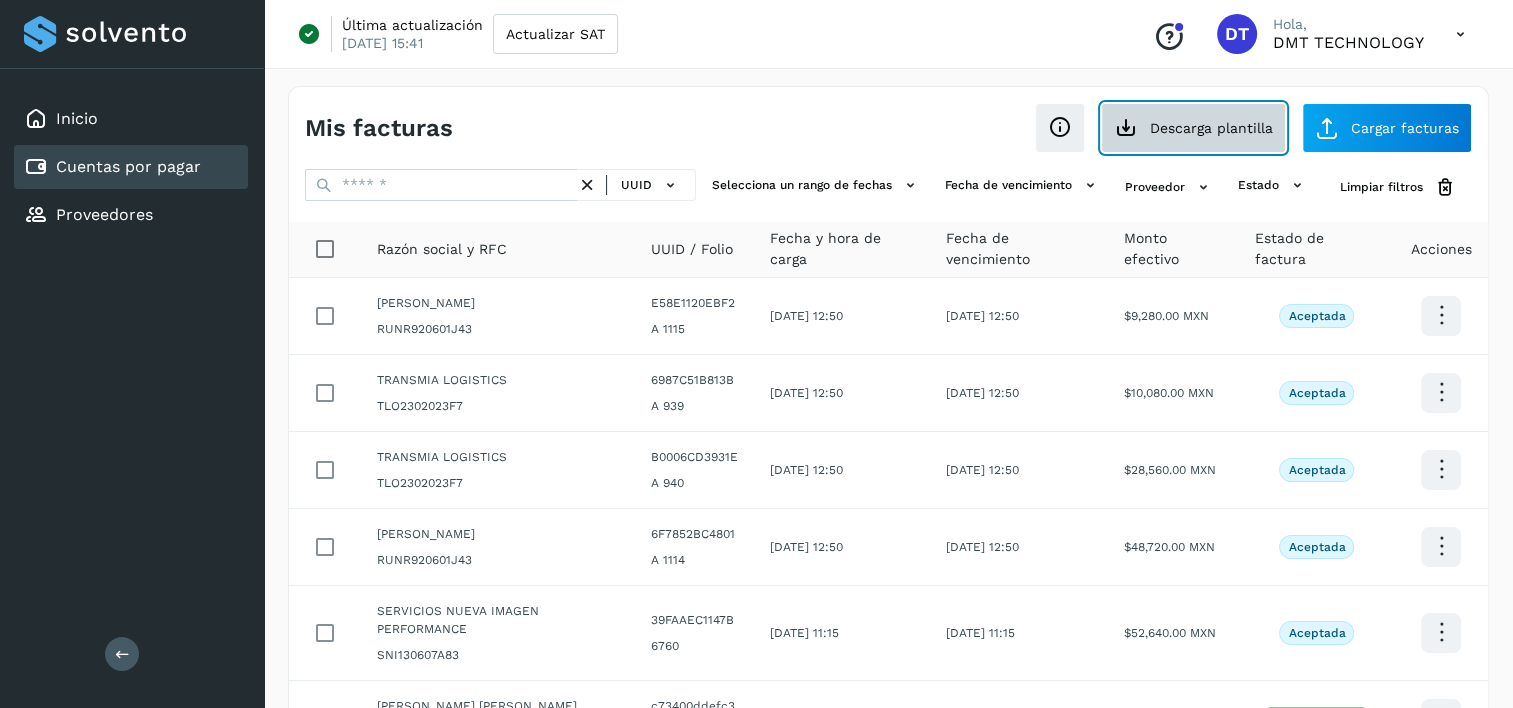 click on "Descarga plantilla" at bounding box center (1193, 128) 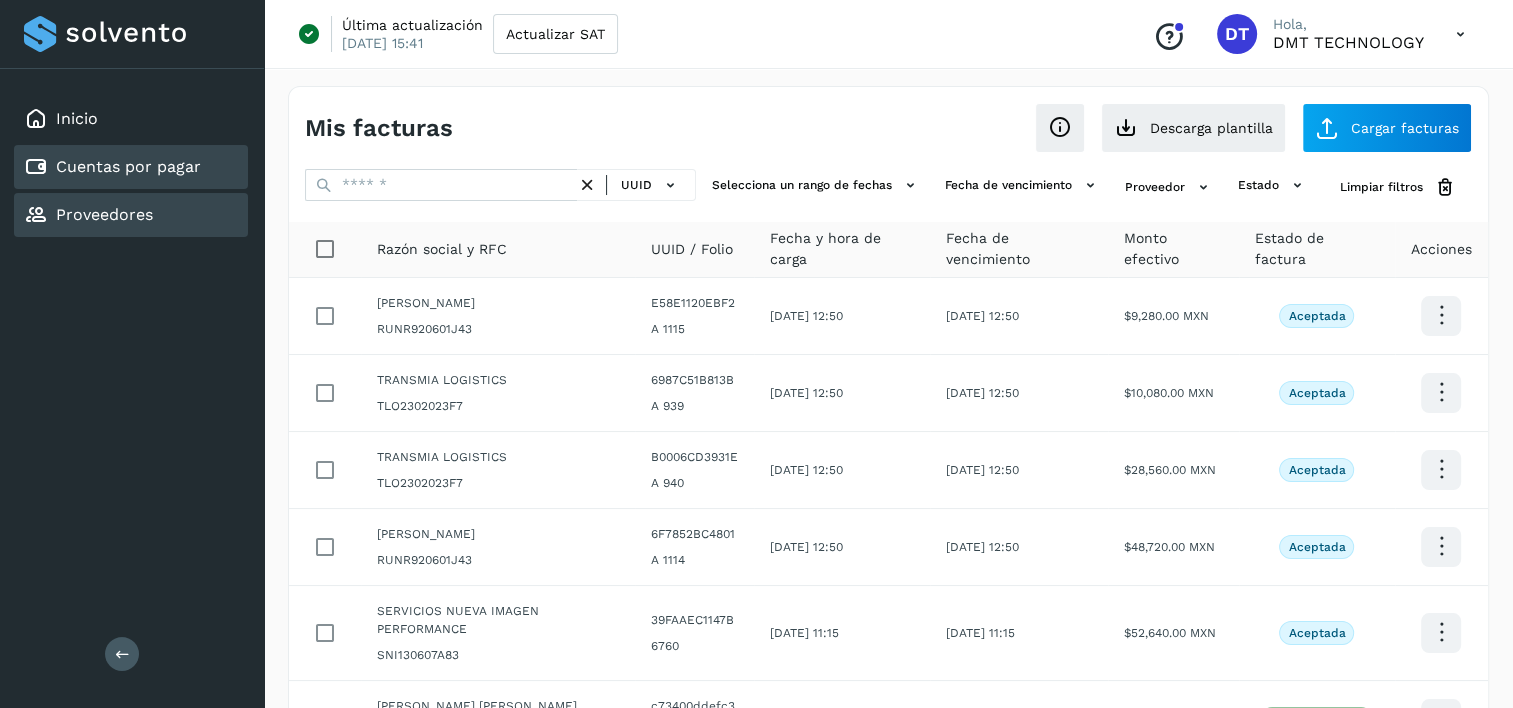 click on "Proveedores" at bounding box center [104, 214] 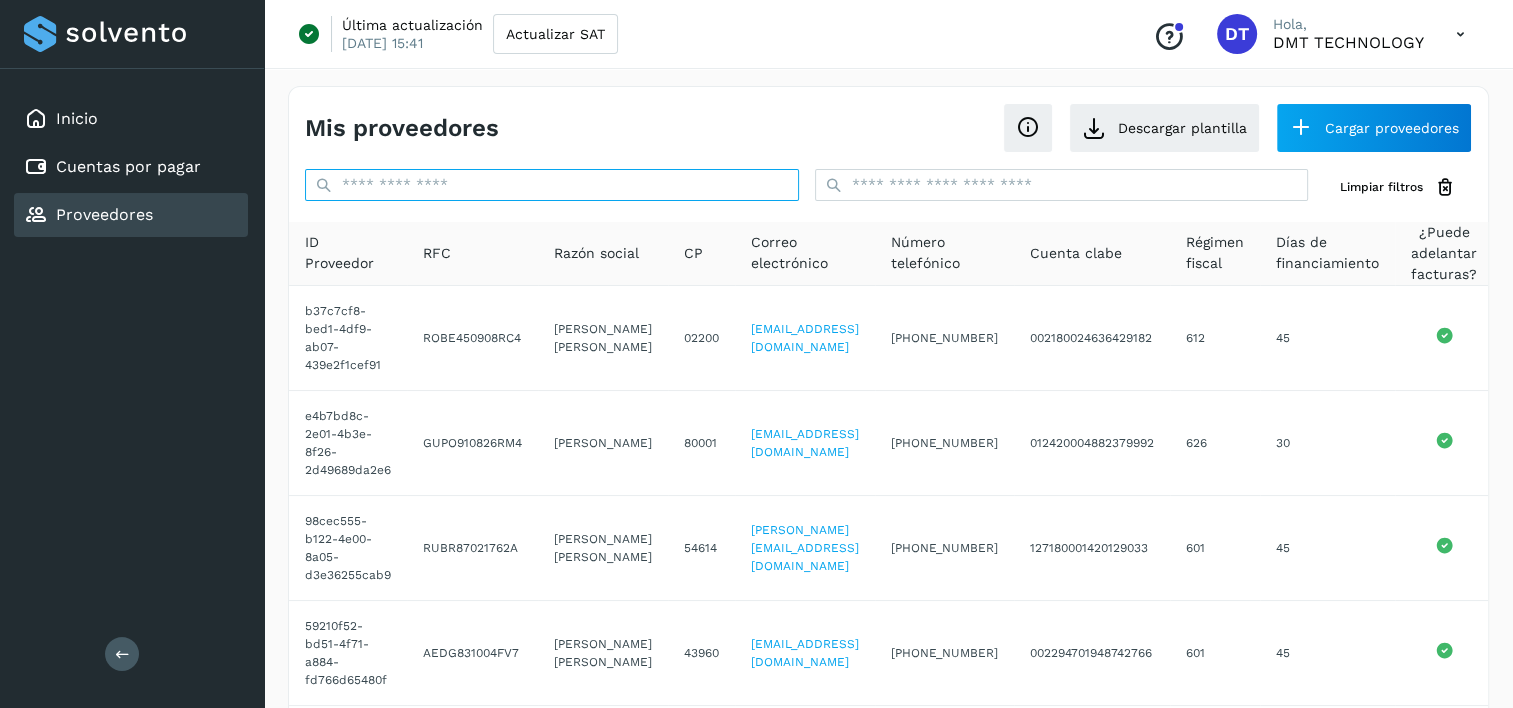 click at bounding box center (552, 185) 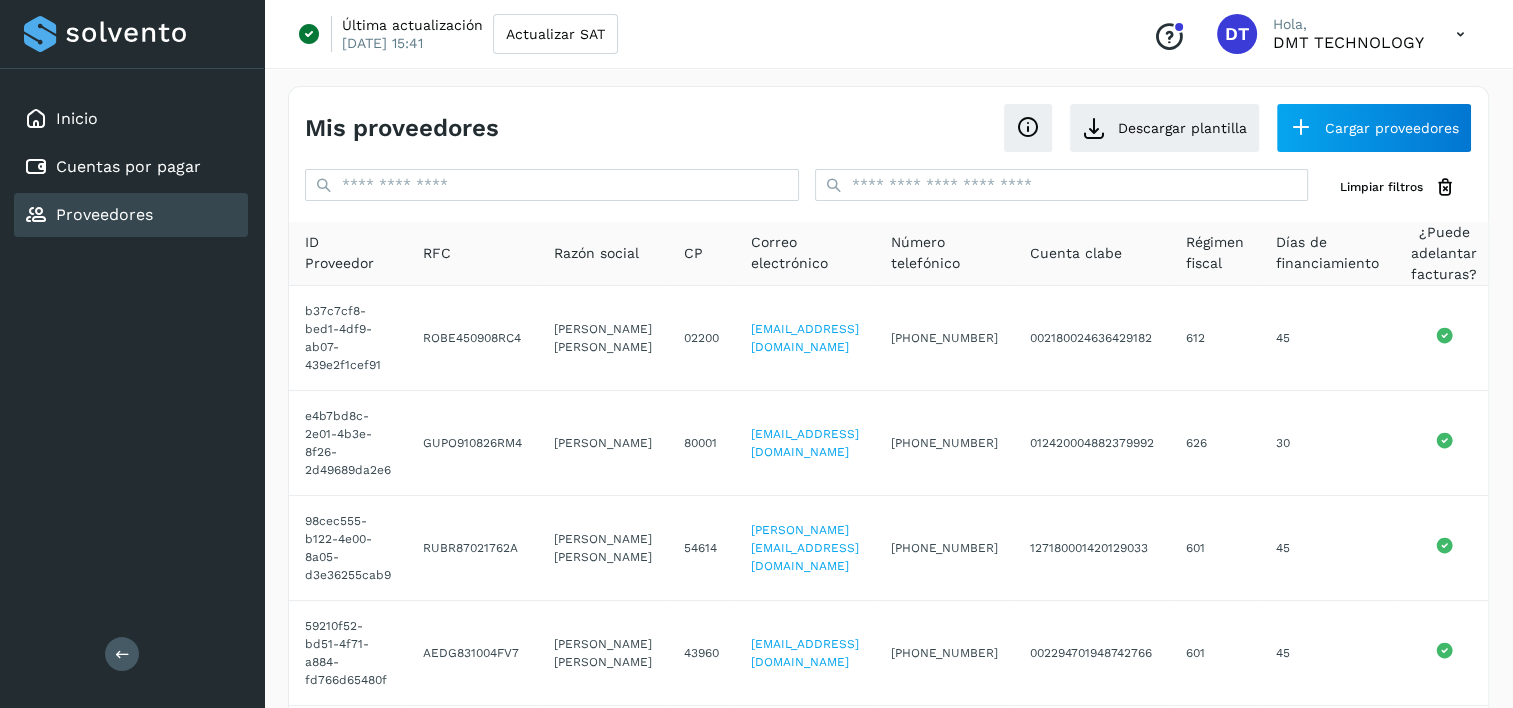 click at bounding box center [1062, 187] 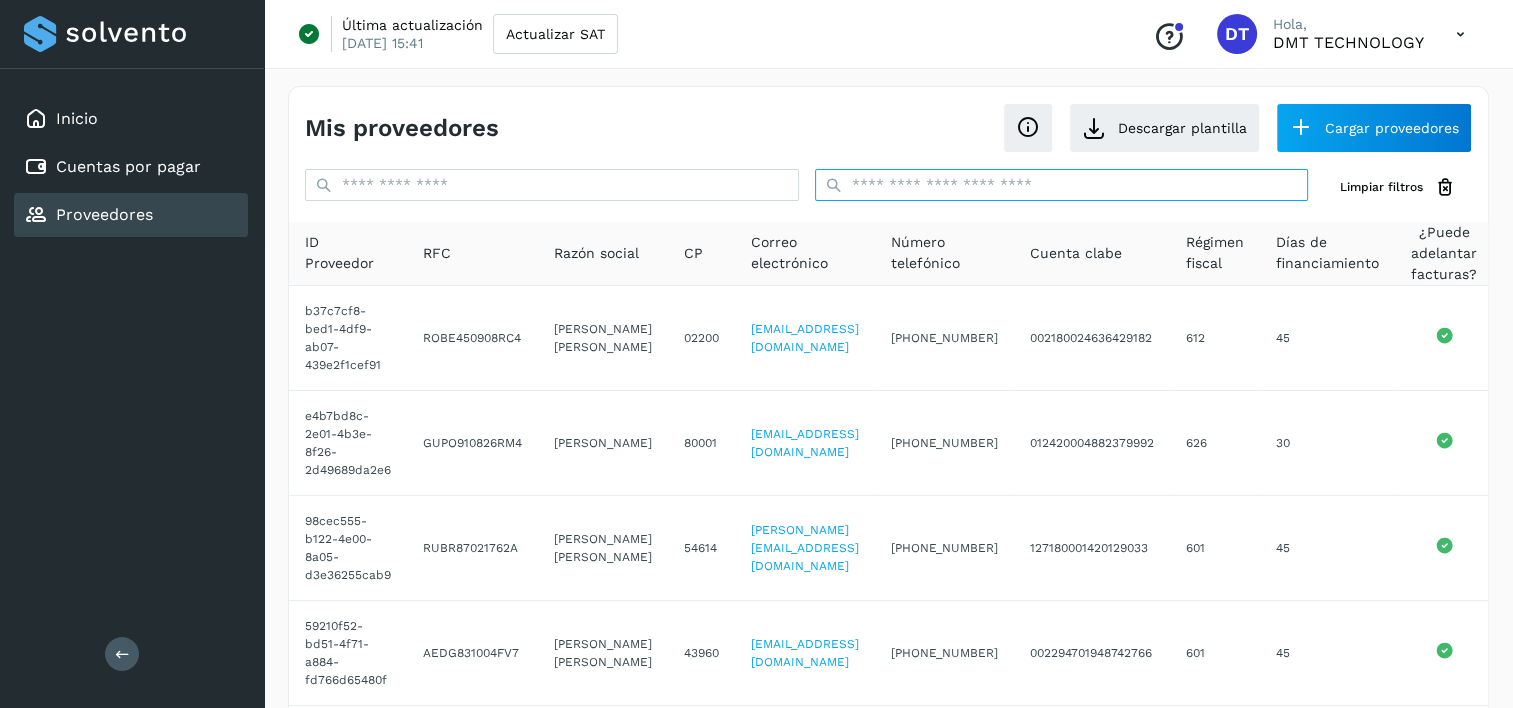 click at bounding box center (1062, 185) 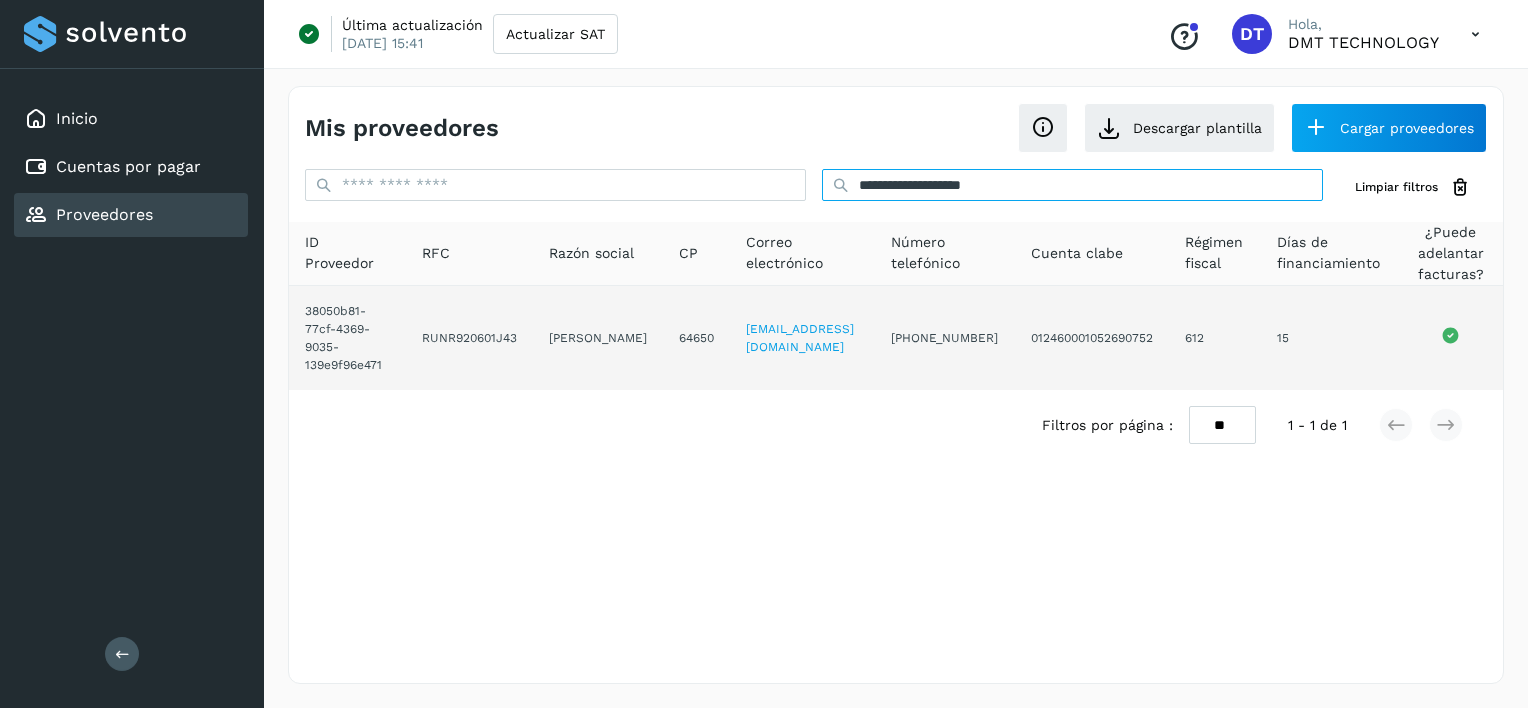 type on "**********" 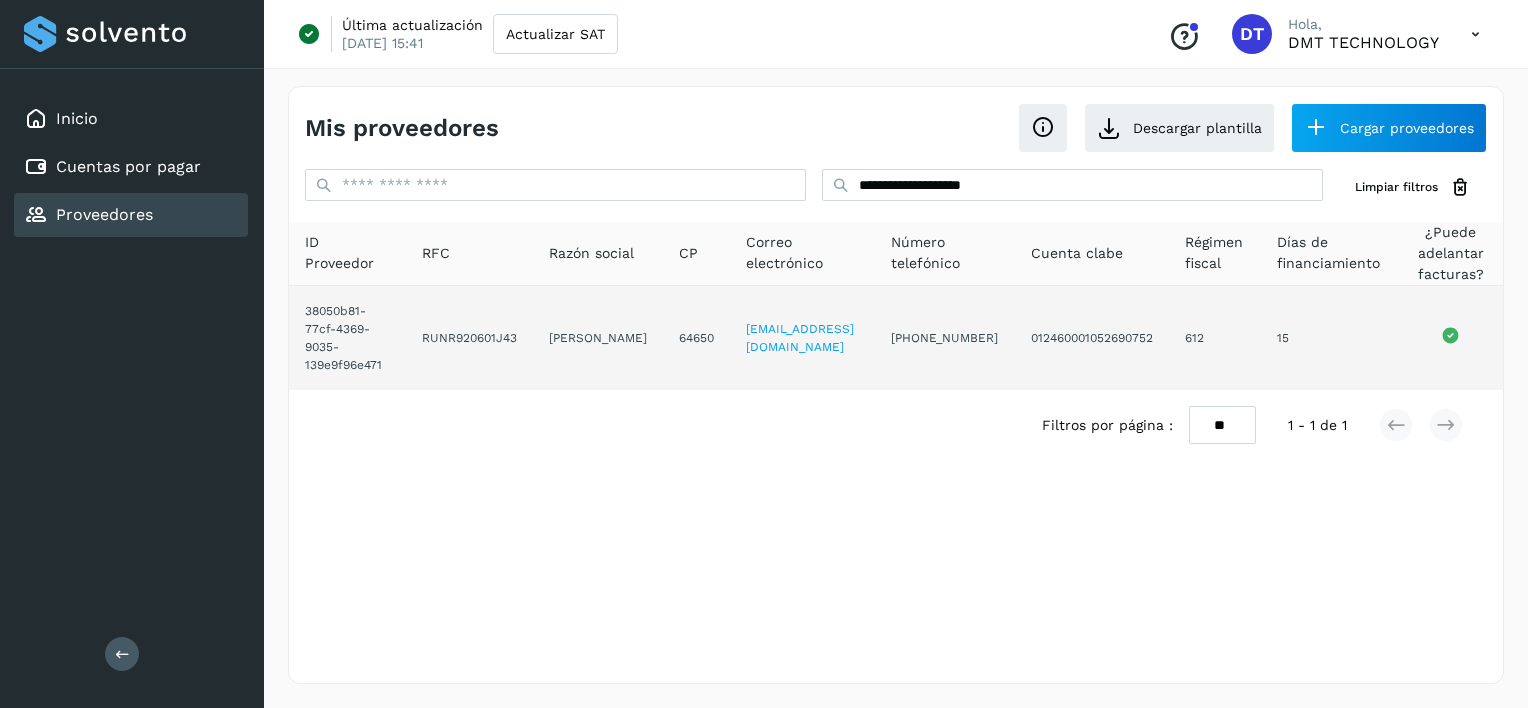drag, startPoint x: 540, startPoint y: 316, endPoint x: 587, endPoint y: 377, distance: 77.00649 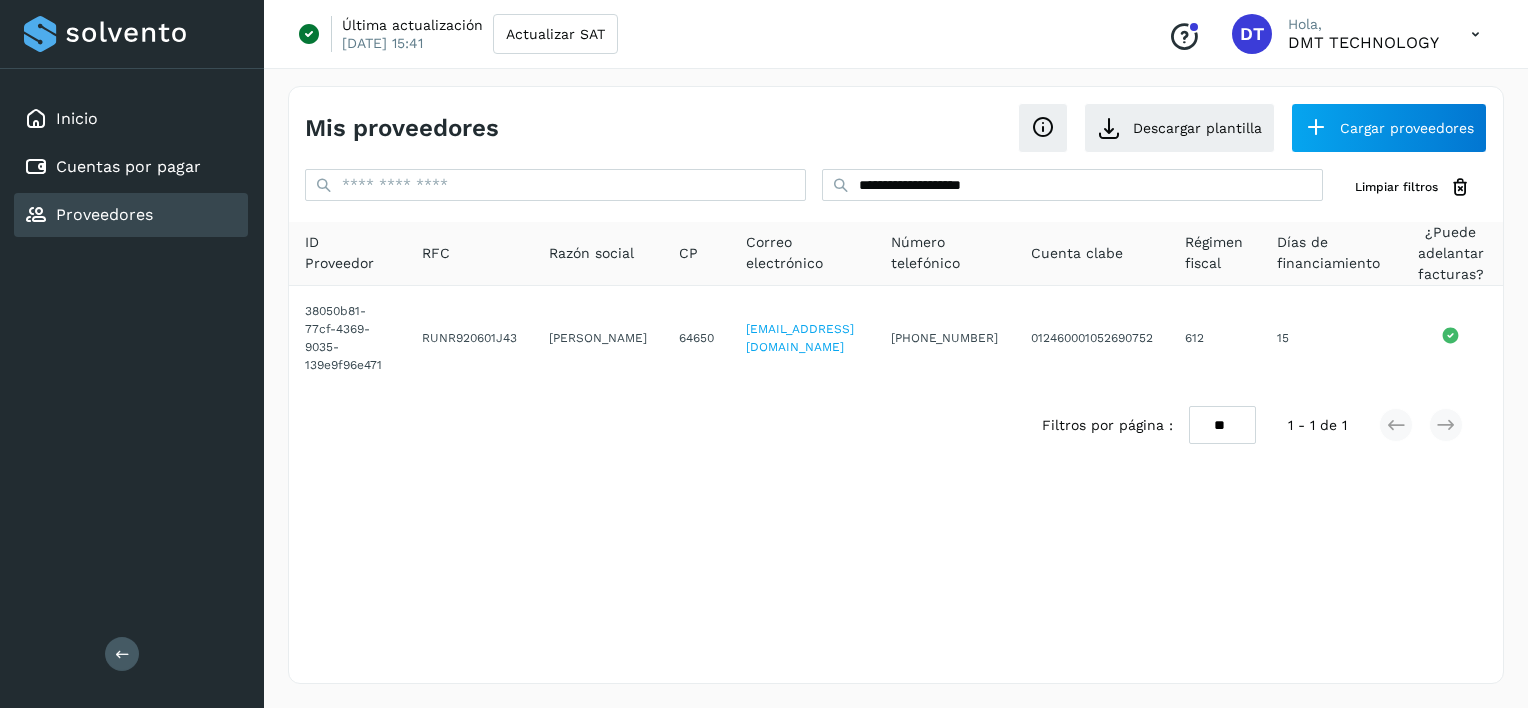 copy on "[PERSON_NAME]" 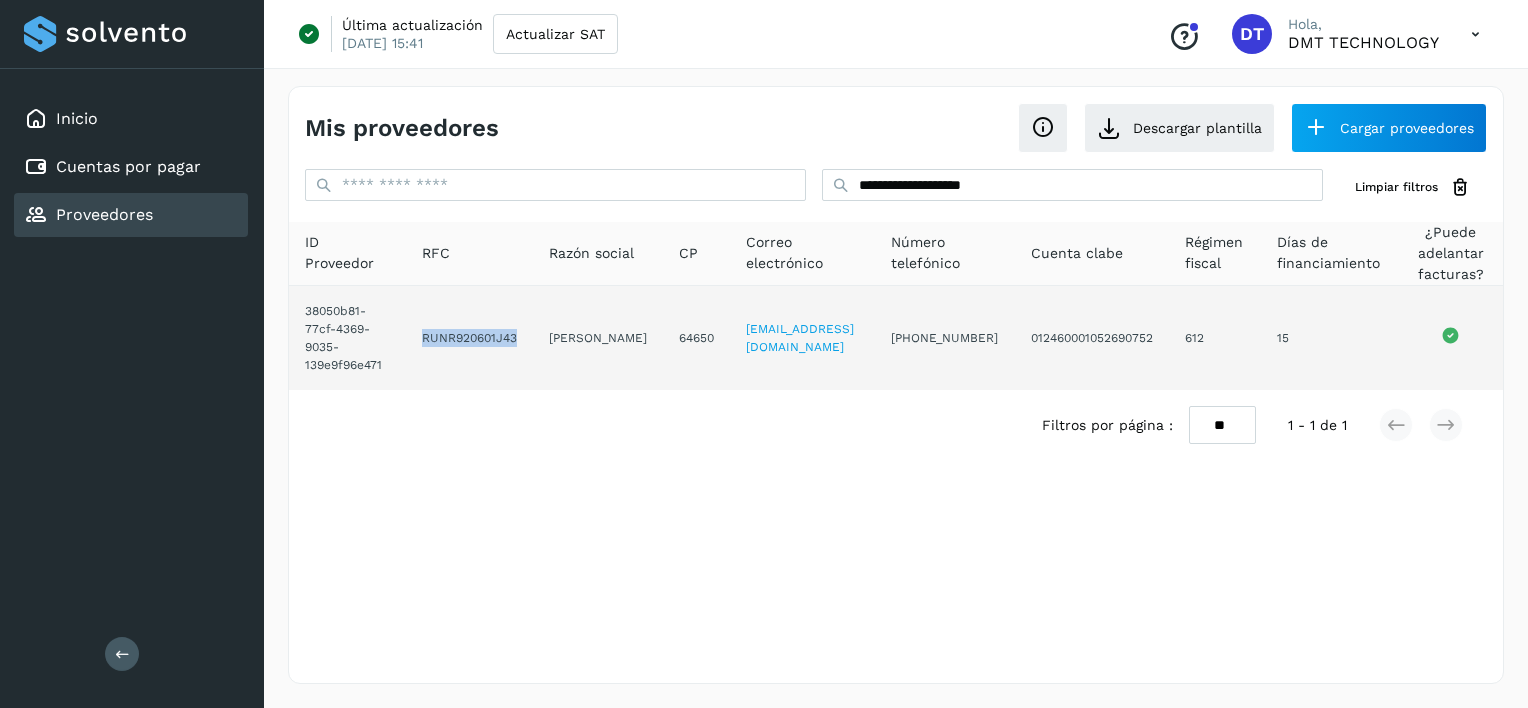 drag, startPoint x: 405, startPoint y: 331, endPoint x: 521, endPoint y: 348, distance: 117.239075 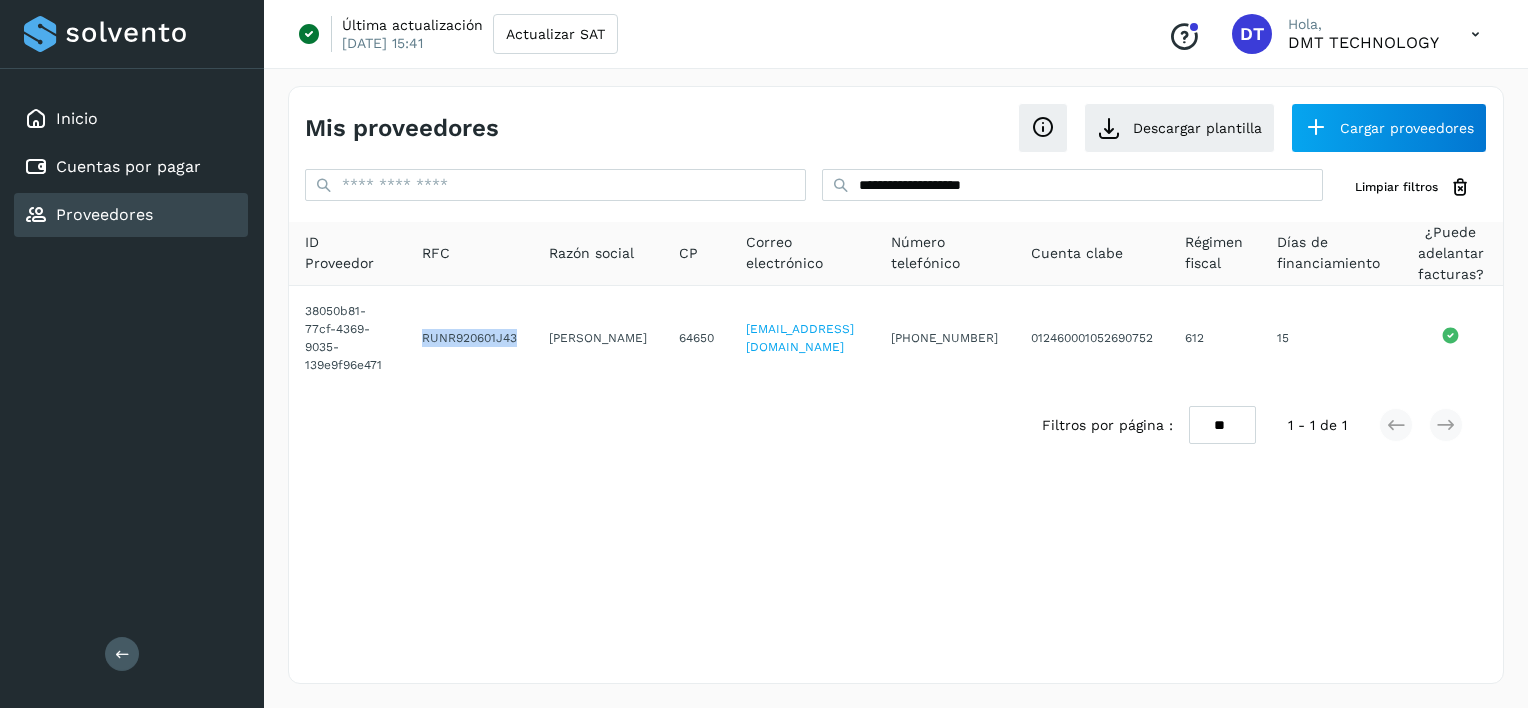 copy on "RUNR920601J43" 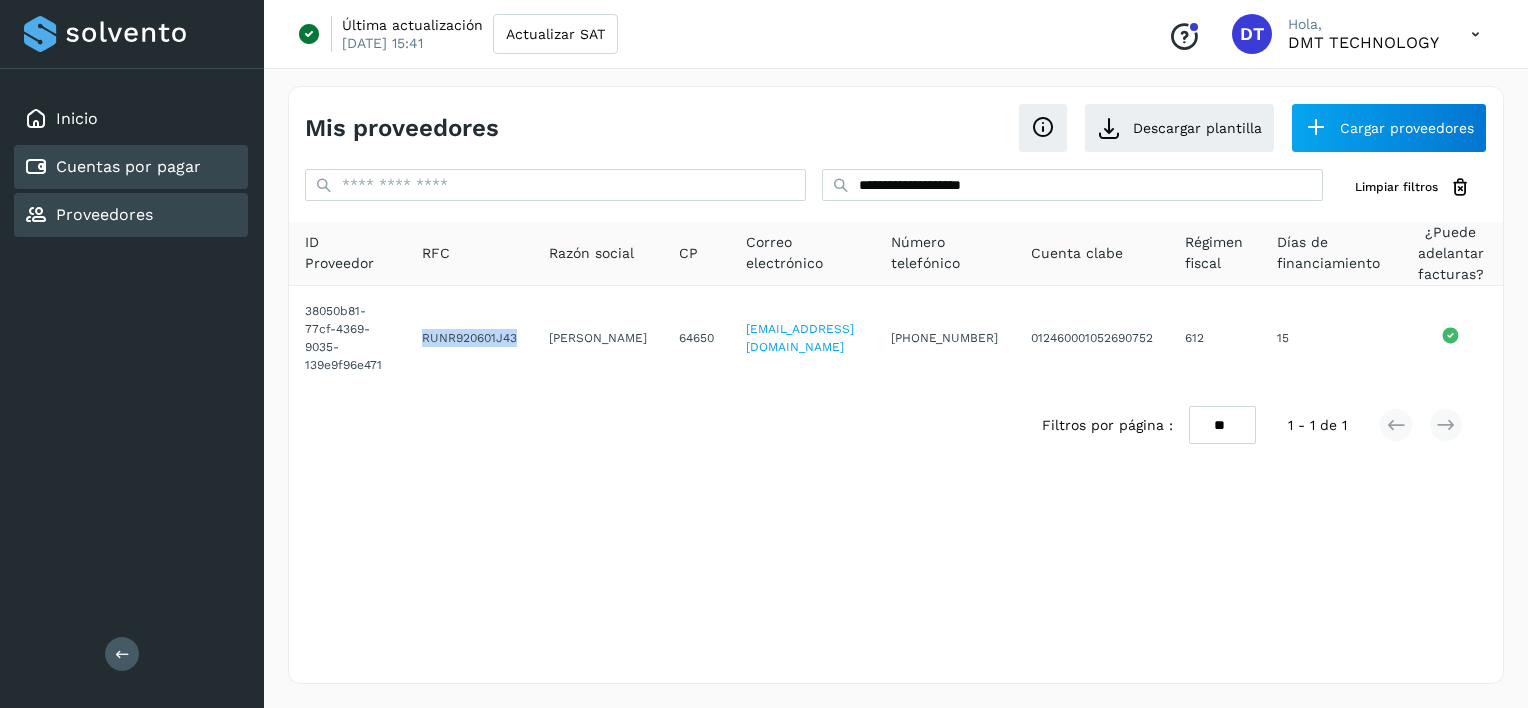 click on "Cuentas por pagar" at bounding box center (128, 166) 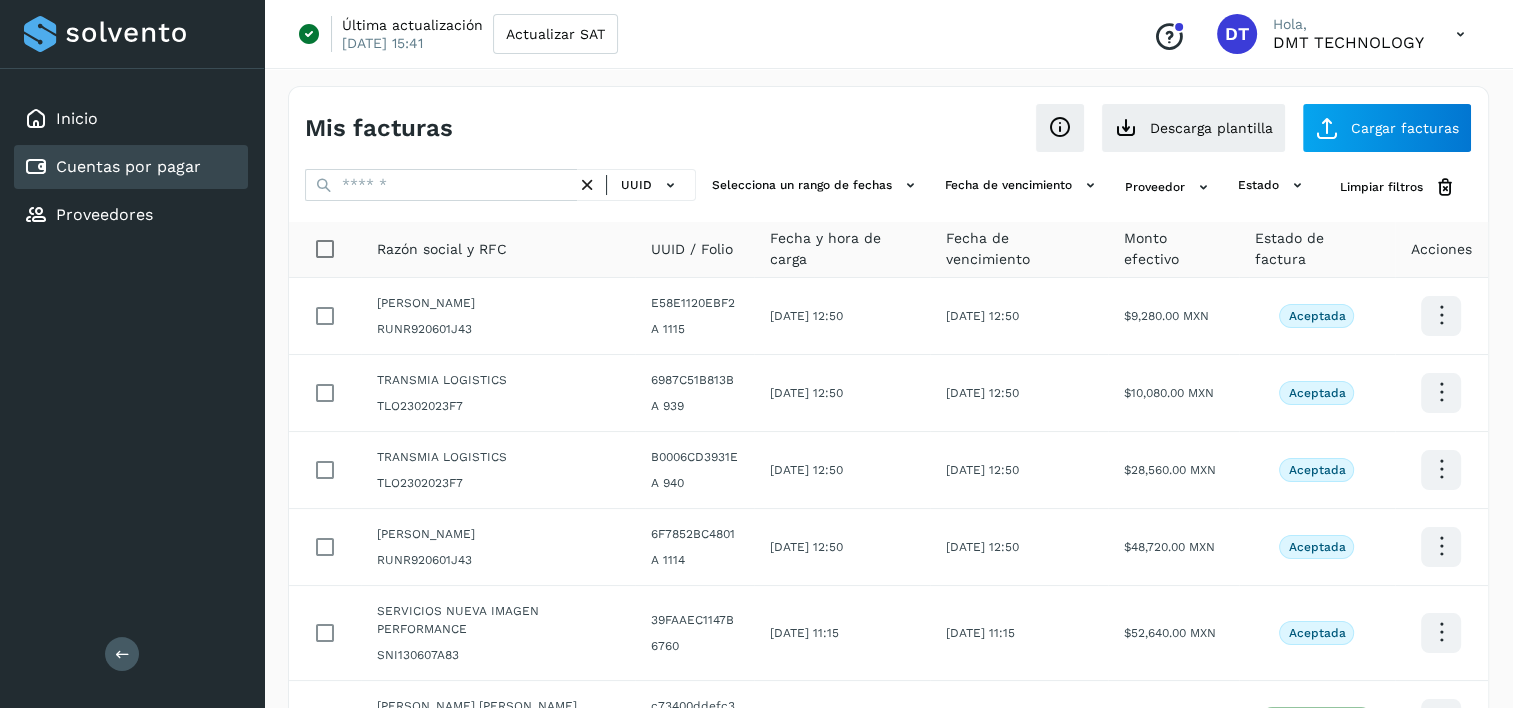 click on "Mis facturas
Ver instrucciones para cargar Facturas
Descarga plantilla Cargar facturas UUID Selecciona un rango de fechas
Selecciona el rango de fechas en el que se carga la factura.
Fecha de vencimiento
Selecciona rango de fechas cuando vence la factura
Proveedor estado Limpiar filtros Razón social y RFC UUID / Folio Fecha y hora de carga Fecha de vencimiento Monto efectivo Estado de factura Acciones [PERSON_NAME] RUNR920601J43 E58E1120EBF2 A 1115 [DATE] 12:50 [DATE] 12:50 $9,280.00 MXN Aceptada TRANSMIA LOGISTICS TLO2302023F7 6987C51B813B A 939 [DATE] 12:50 [DATE] 12:50 $10,080.00 MXN Aceptada TRANSMIA LOGISTICS TLO2302023F7 B0006CD3931E A 940 [DATE] 12:50 [DATE] 12:50 $28,560.00 MXN Aceptada [PERSON_NAME] RUNR920601J43 6F7852BC4801 A 1114 [DATE] 12:50 [DATE] 12:50 $48,720.00 MXN Aceptada 6760 **" at bounding box center [888, 612] 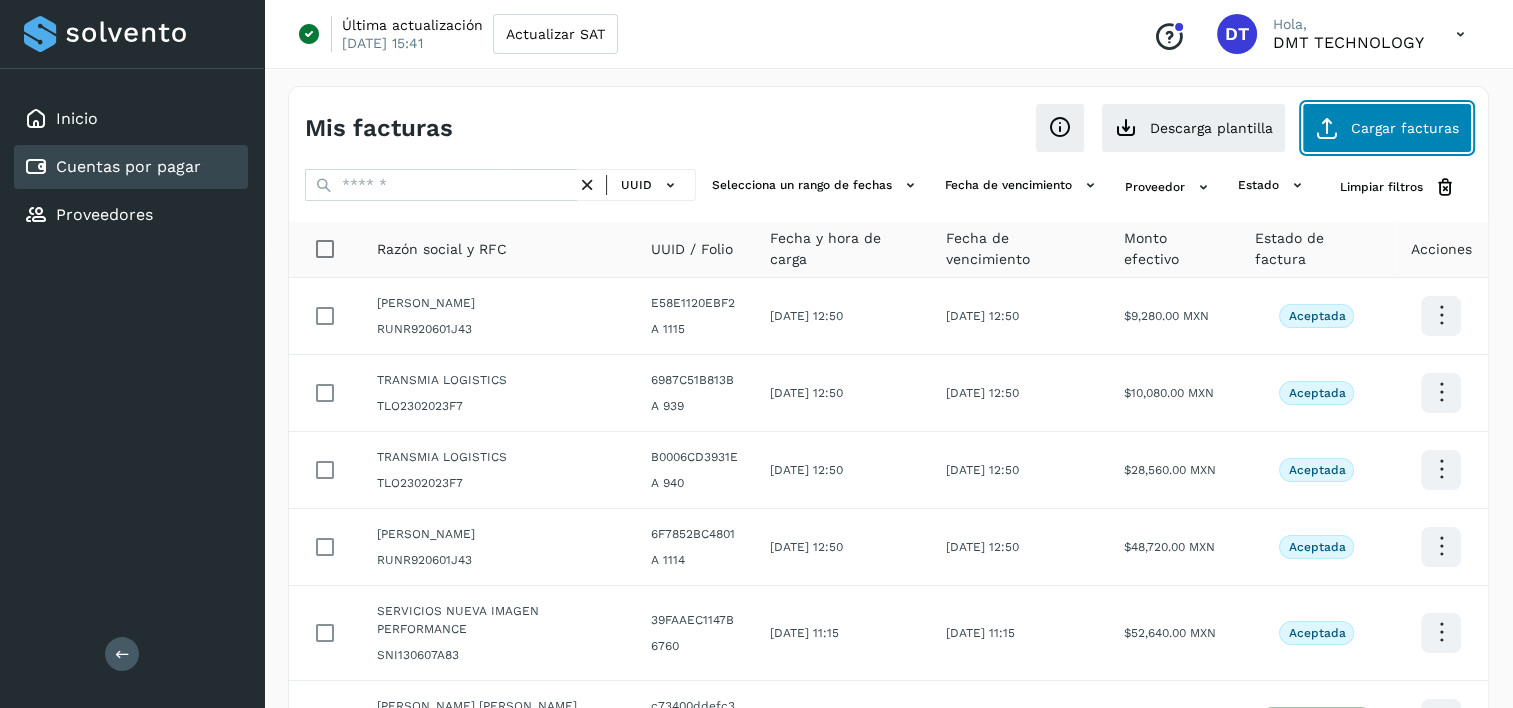 click on "Cargar facturas" 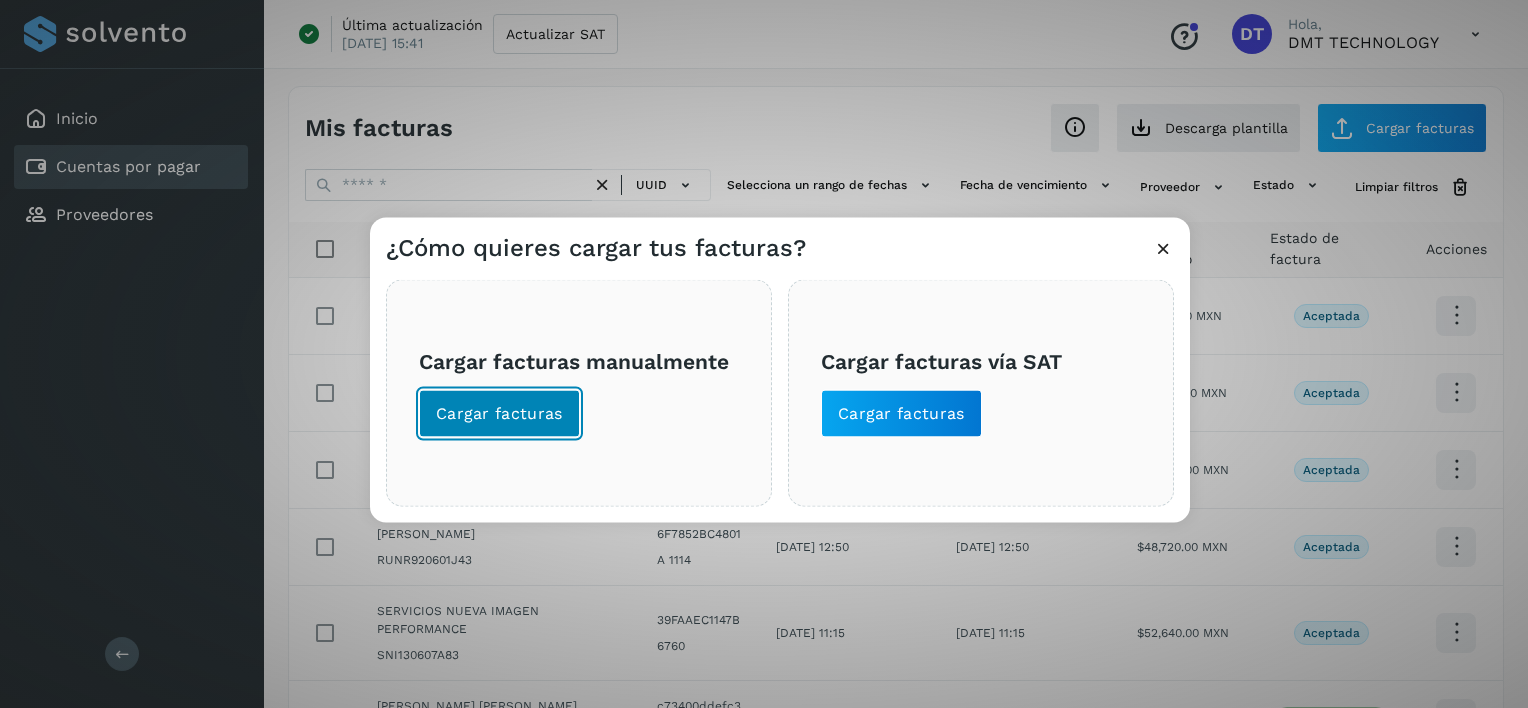 click on "Cargar facturas" at bounding box center (499, 414) 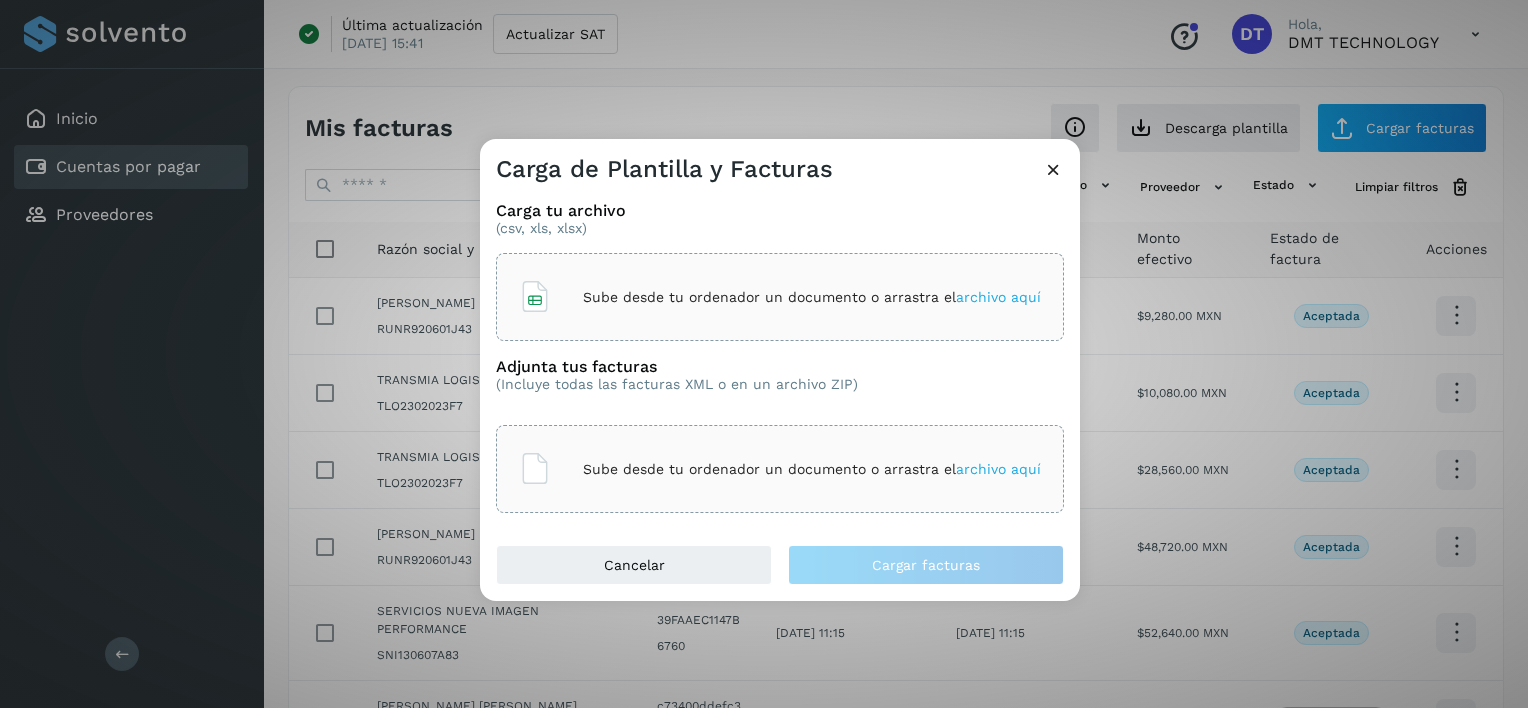 click at bounding box center [535, 297] 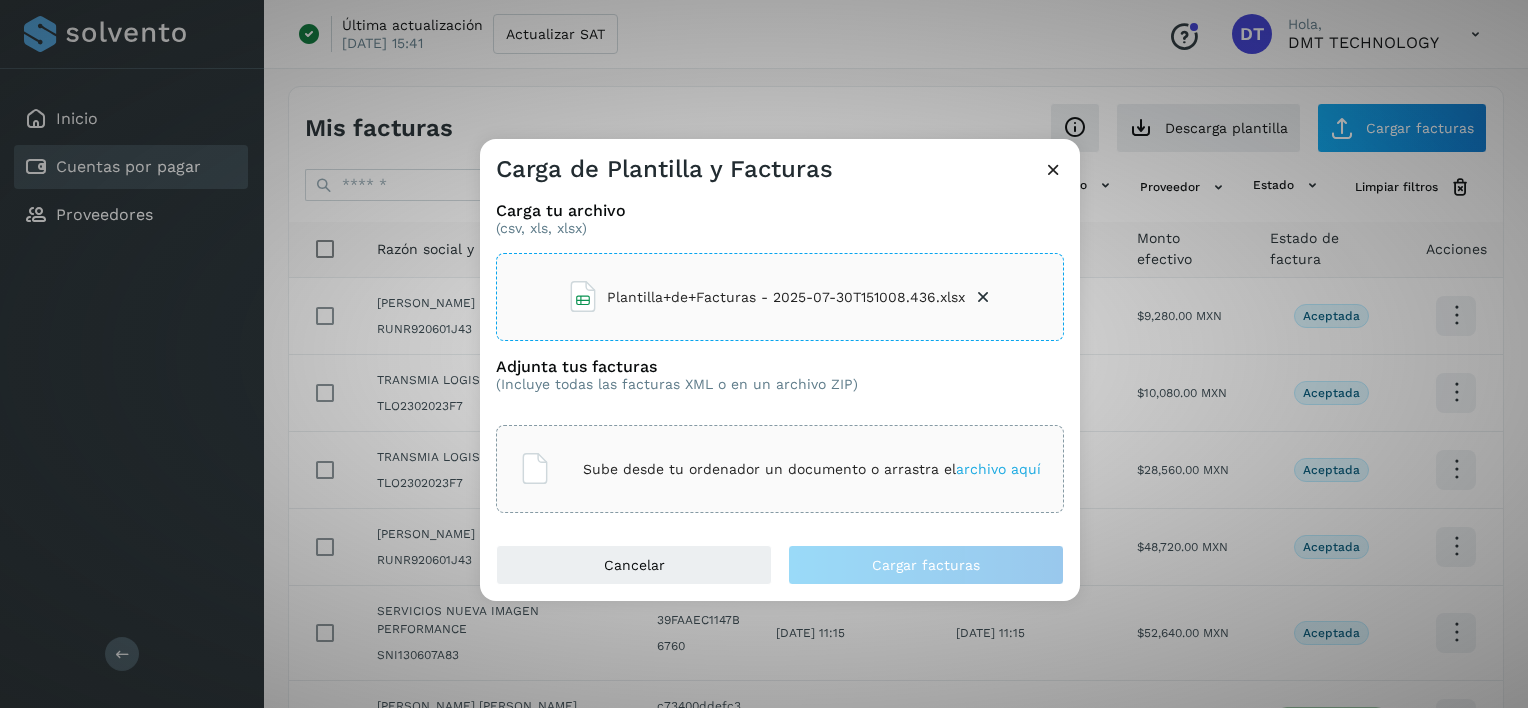 click on "Plantilla+de+Facturas - 2025-07-30T151008.436.xlsx" at bounding box center [780, 297] 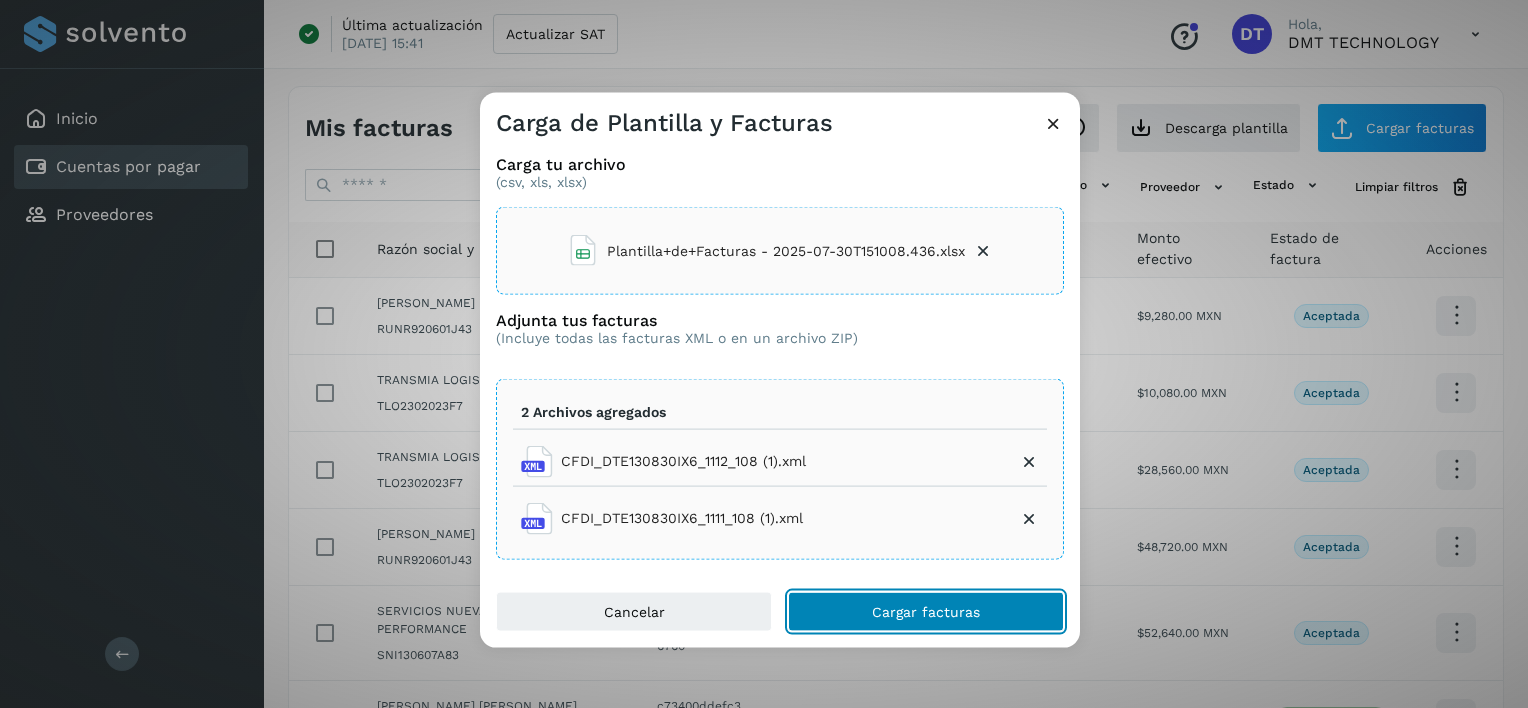 click on "Cargar facturas" 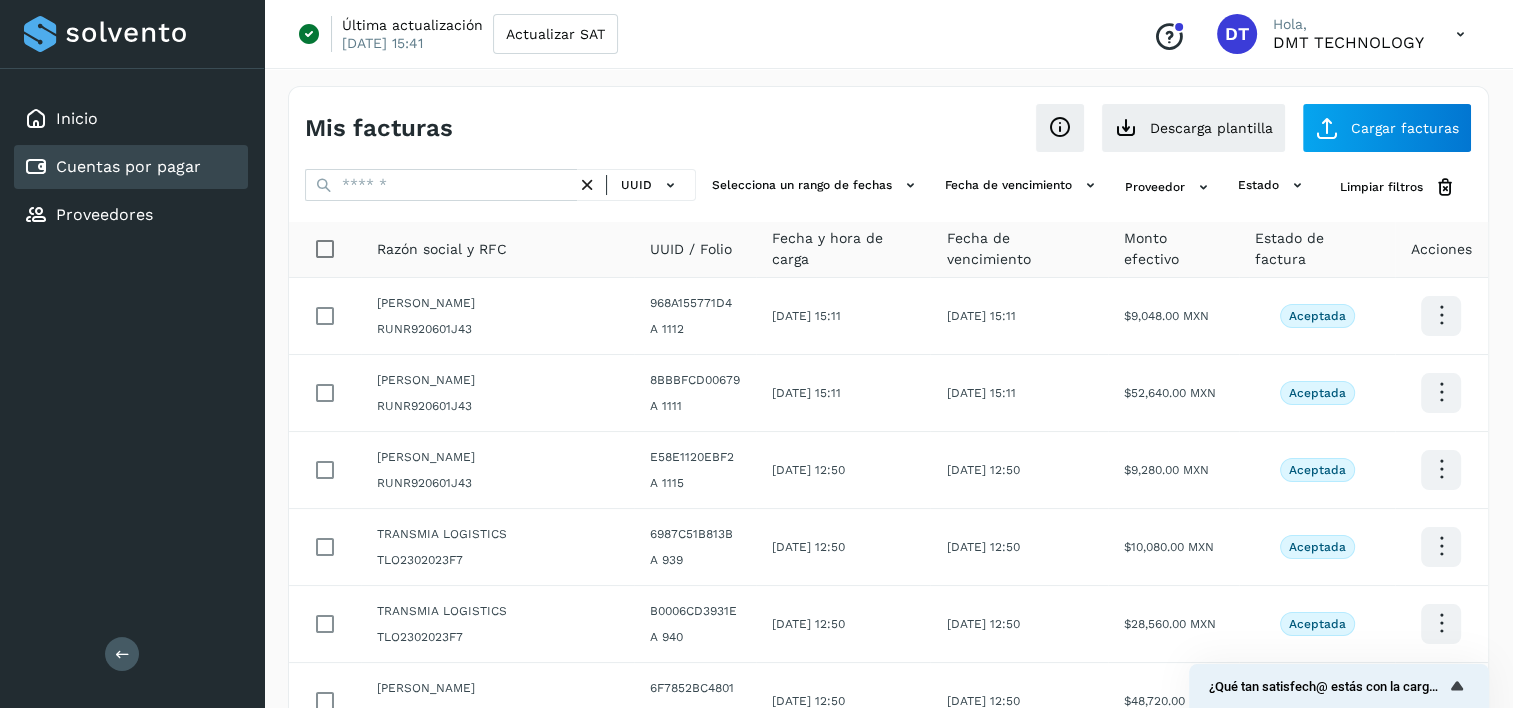 drag, startPoint x: 172, startPoint y: 164, endPoint x: 323, endPoint y: 171, distance: 151.16217 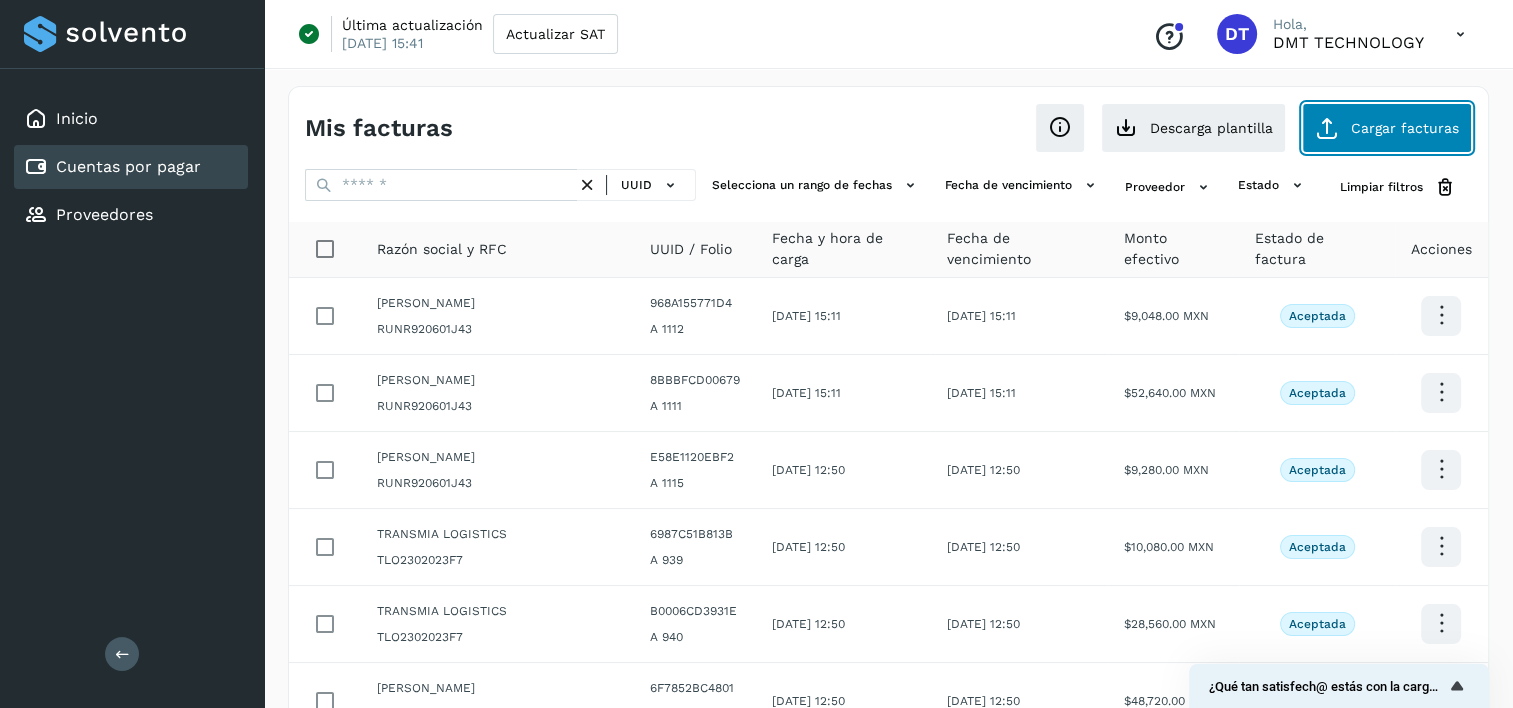 click on "Cargar facturas" 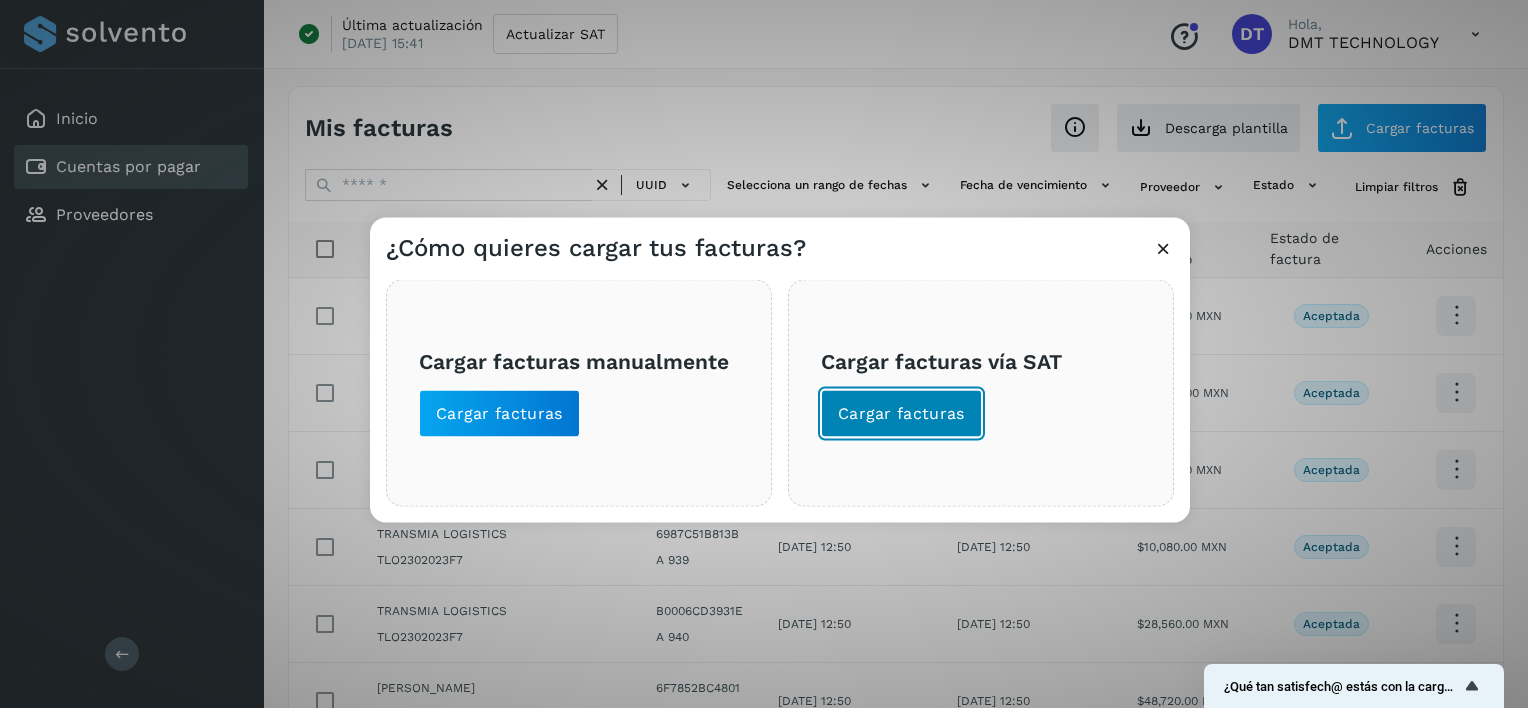 click on "Cargar facturas" 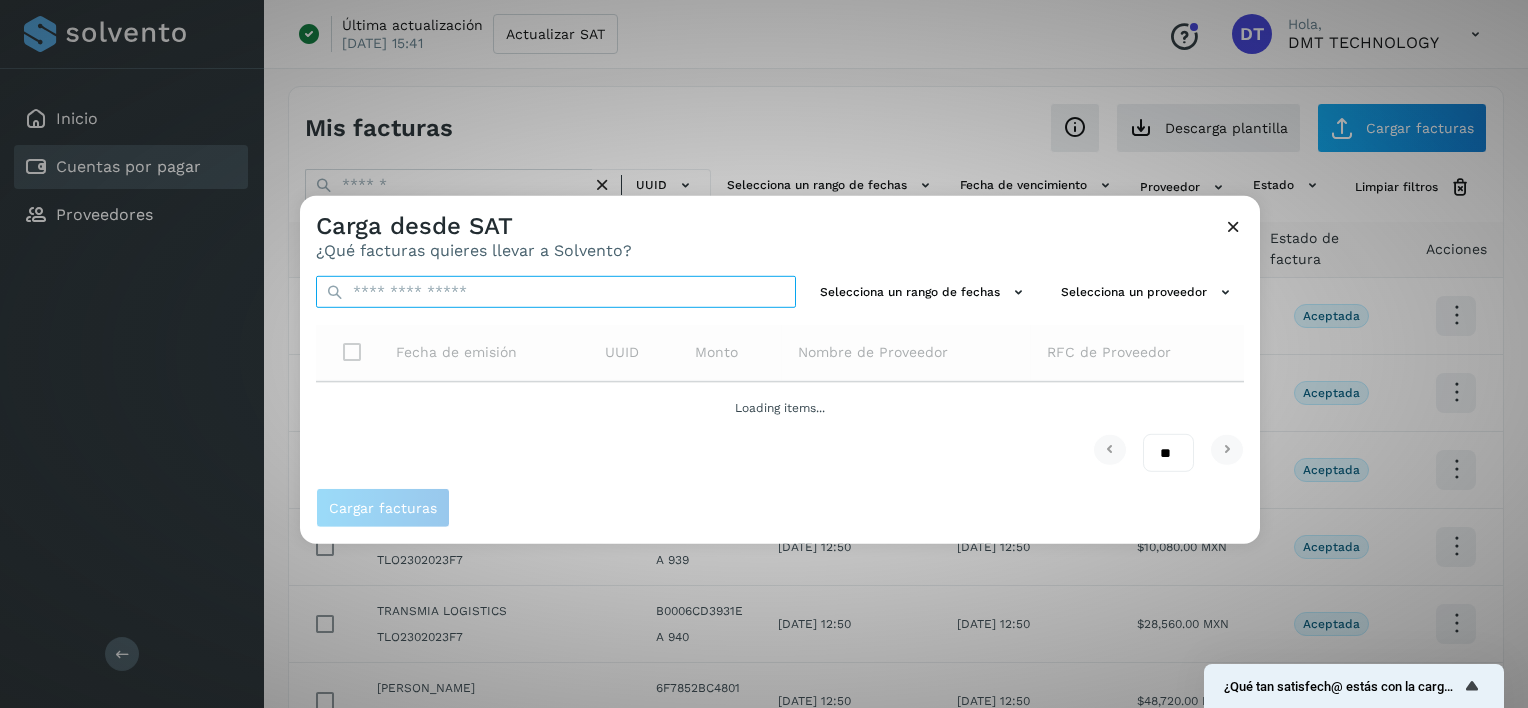click at bounding box center [556, 292] 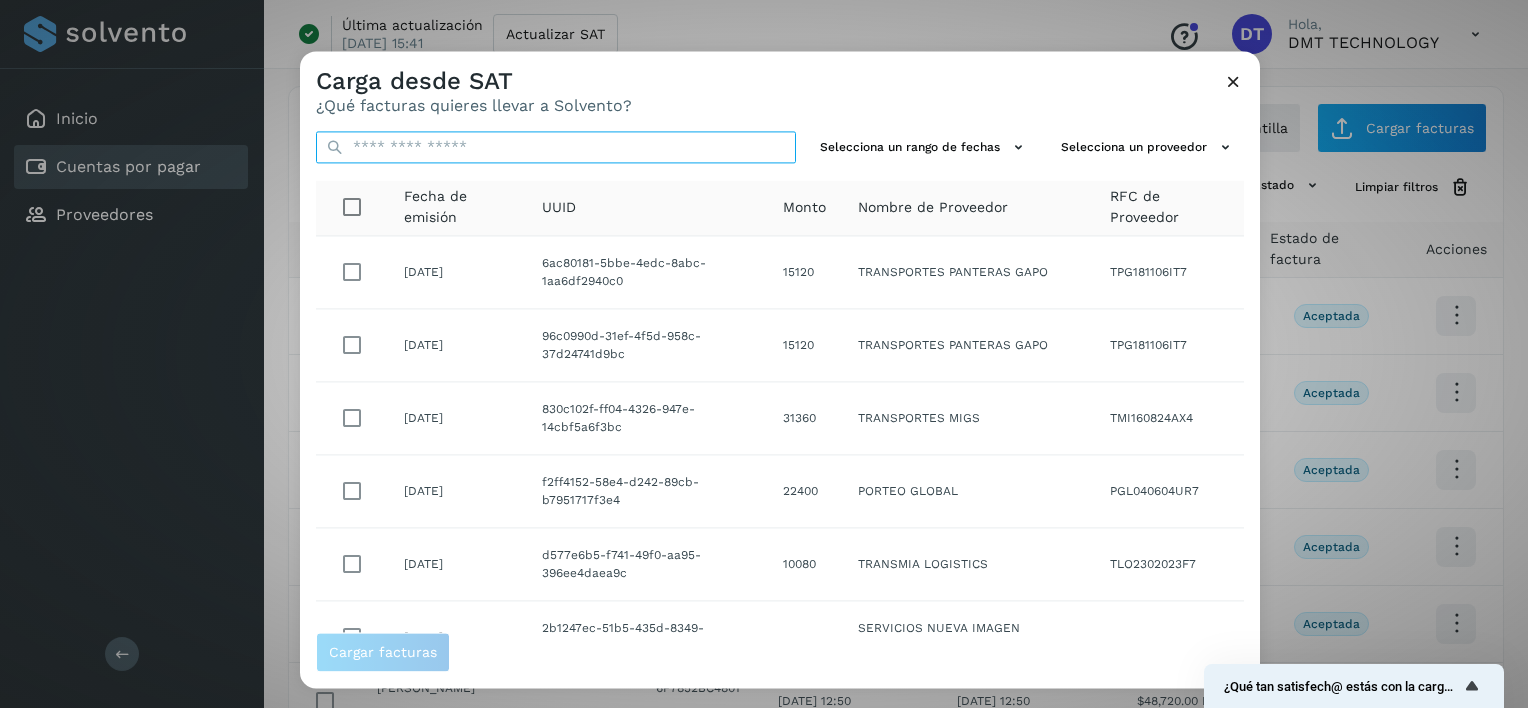 paste on "**********" 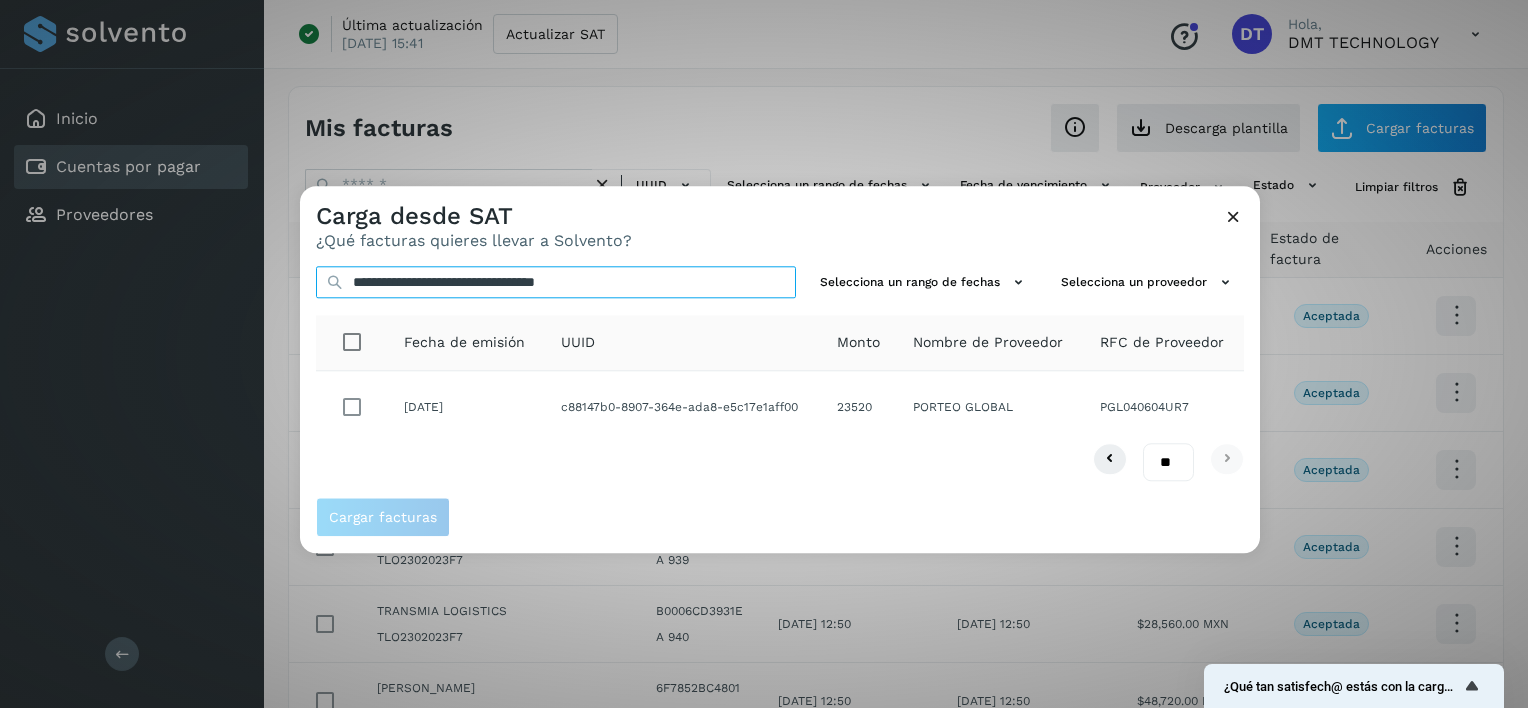 type on "**********" 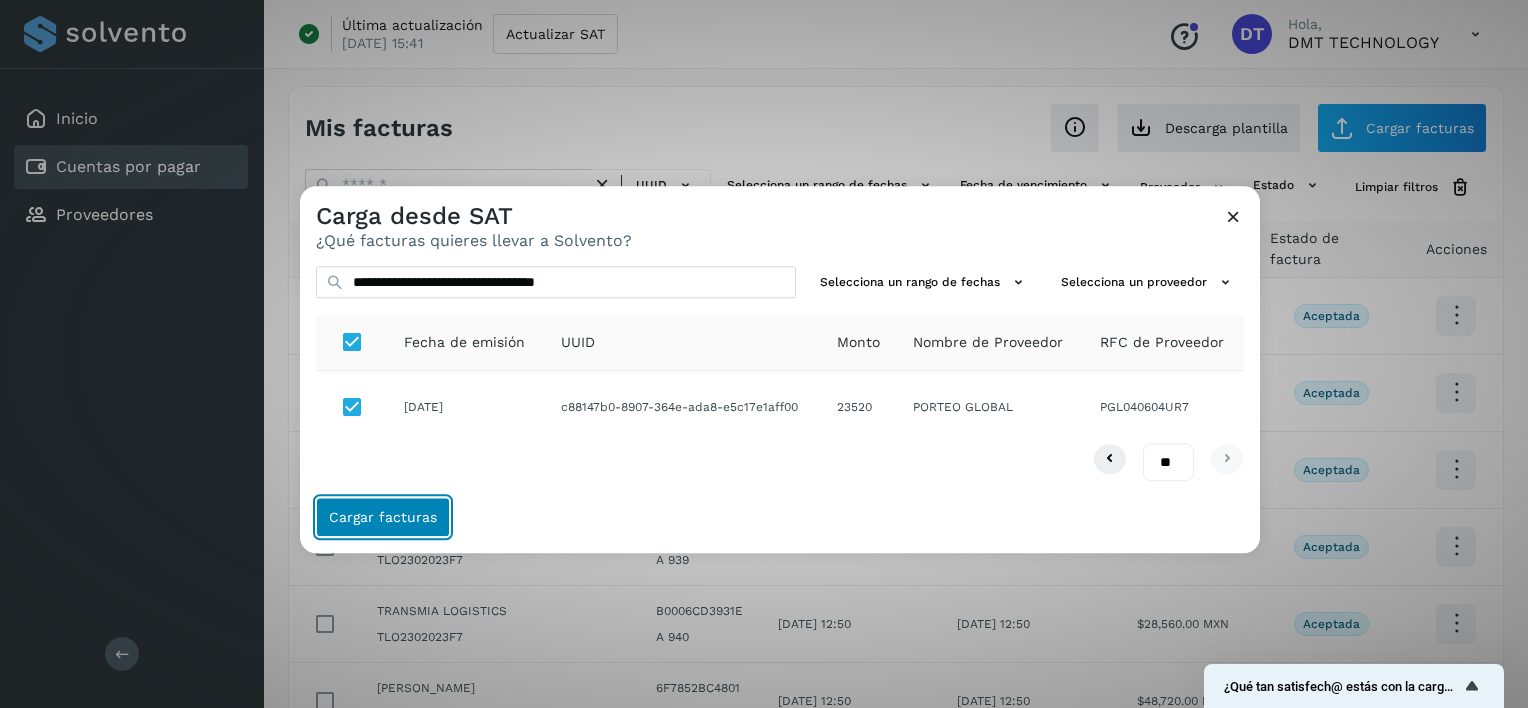 click on "Cargar facturas" 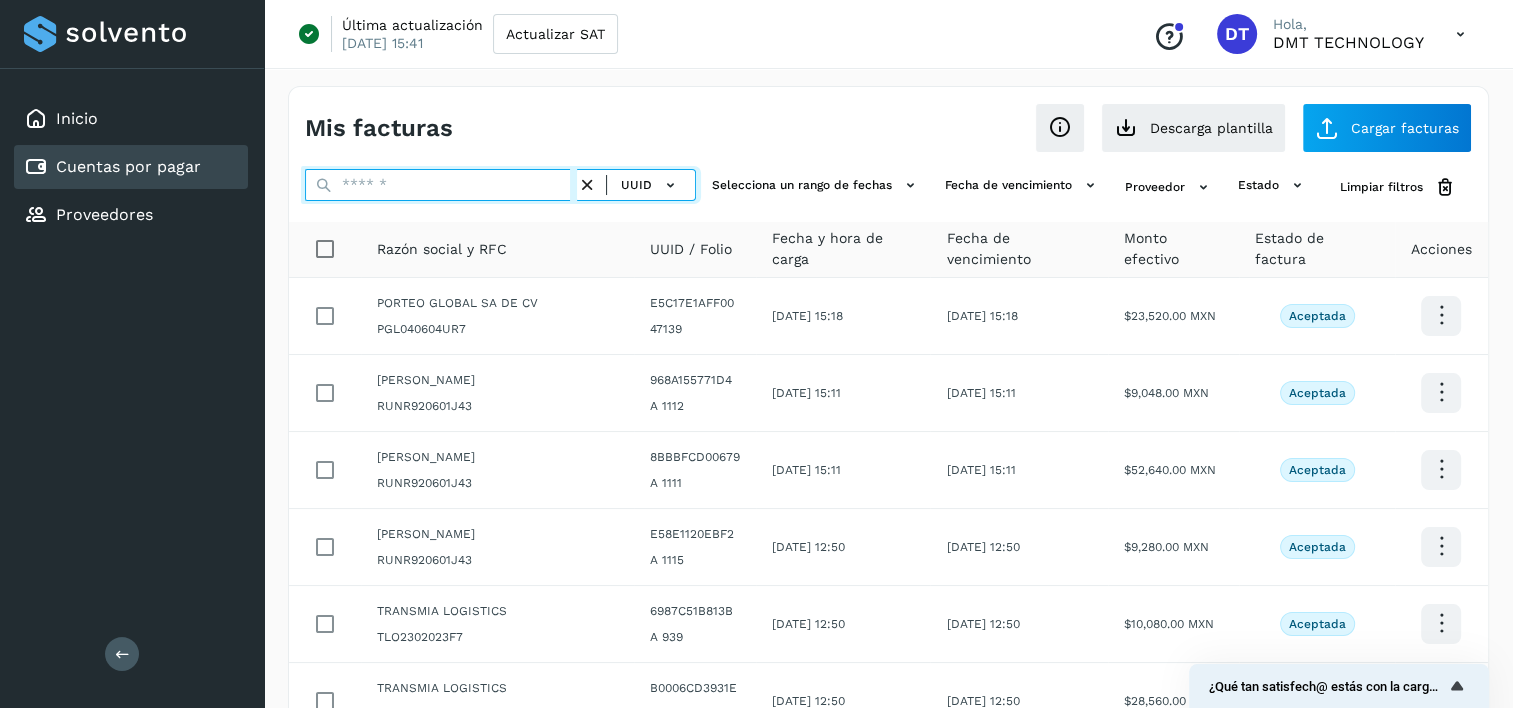 click at bounding box center [441, 185] 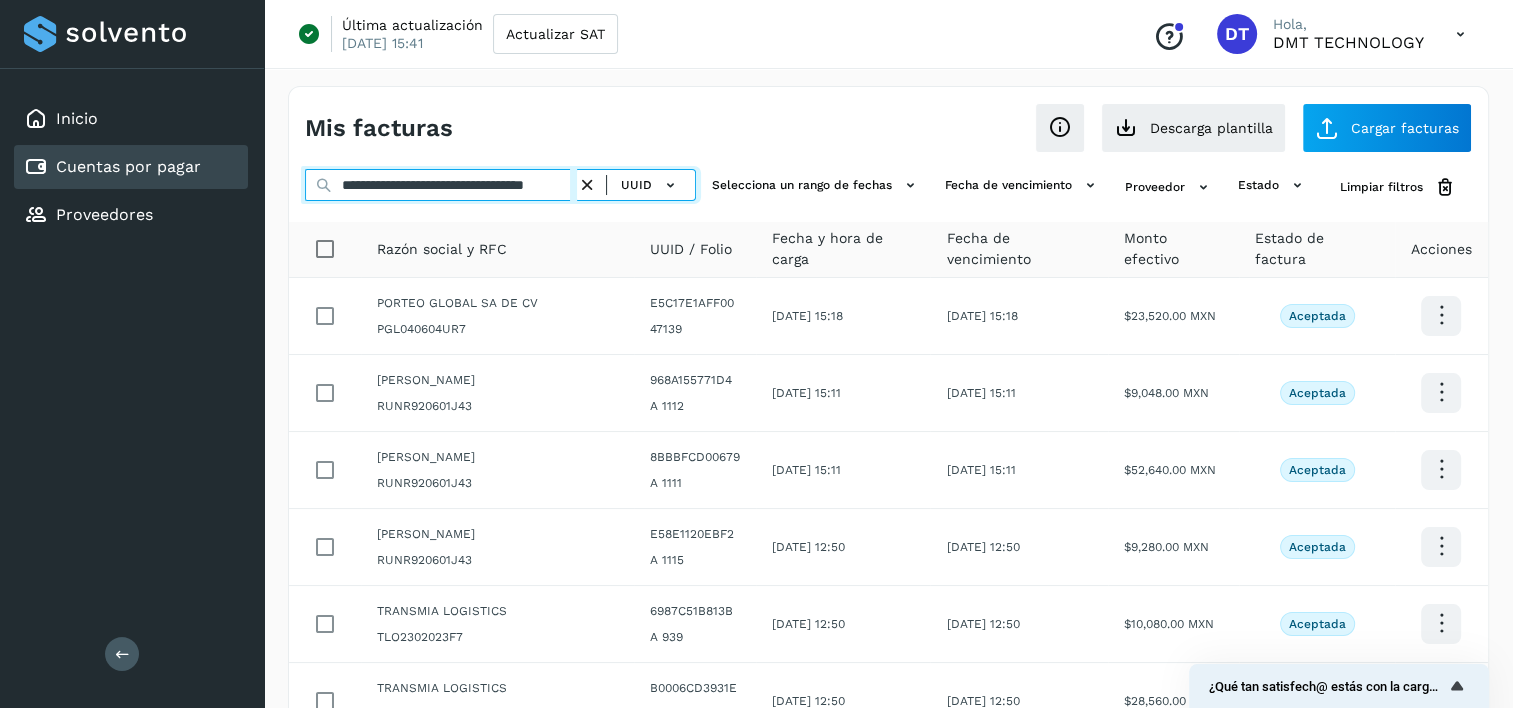 scroll, scrollTop: 0, scrollLeft: 68, axis: horizontal 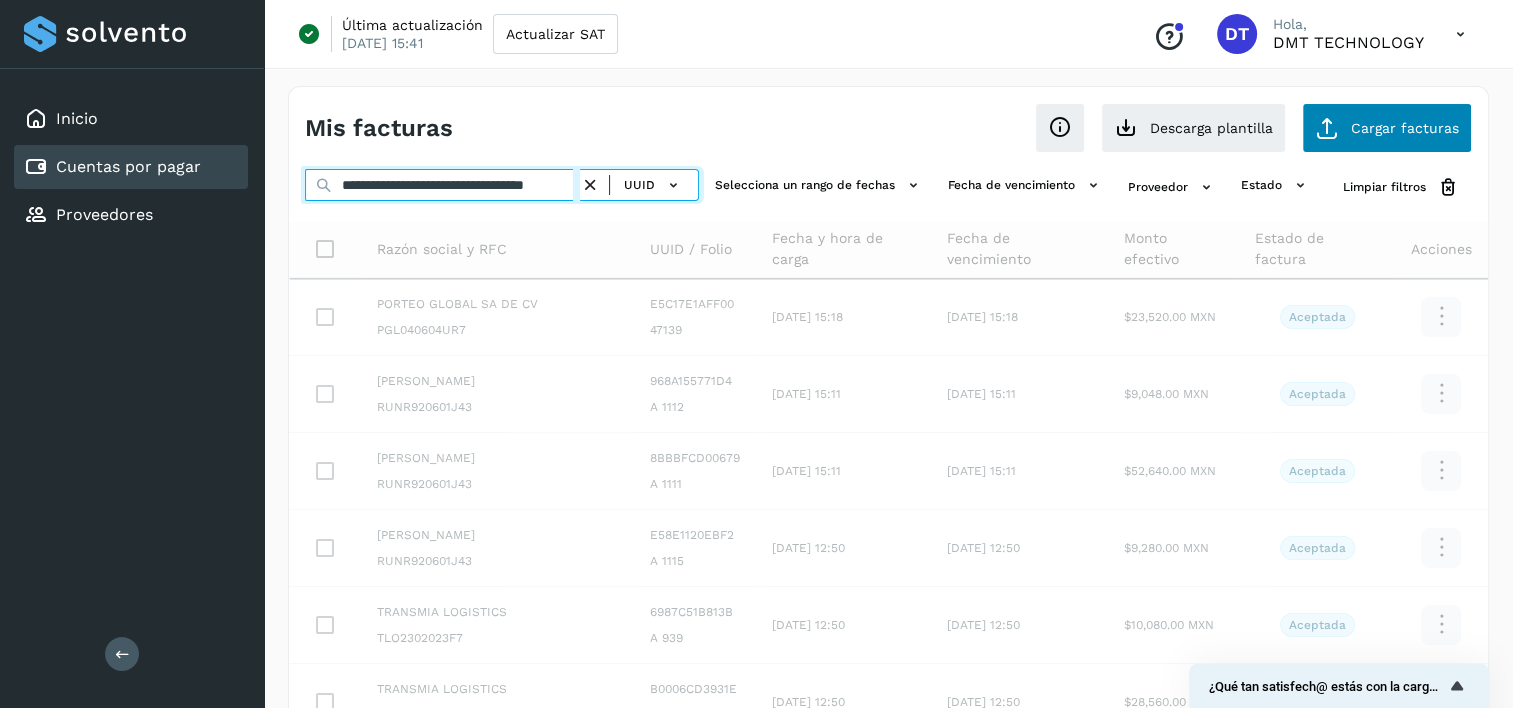 type on "**********" 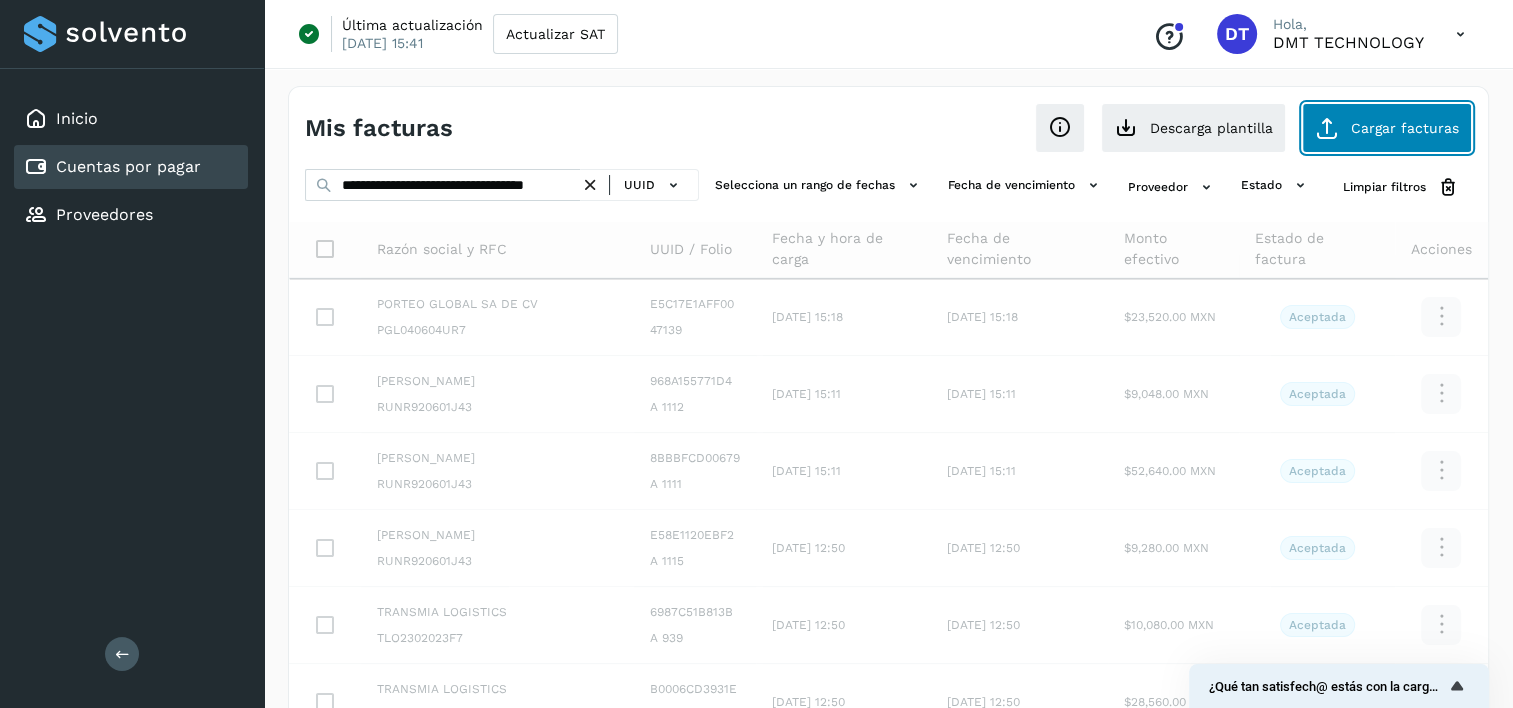 click on "Cargar facturas" 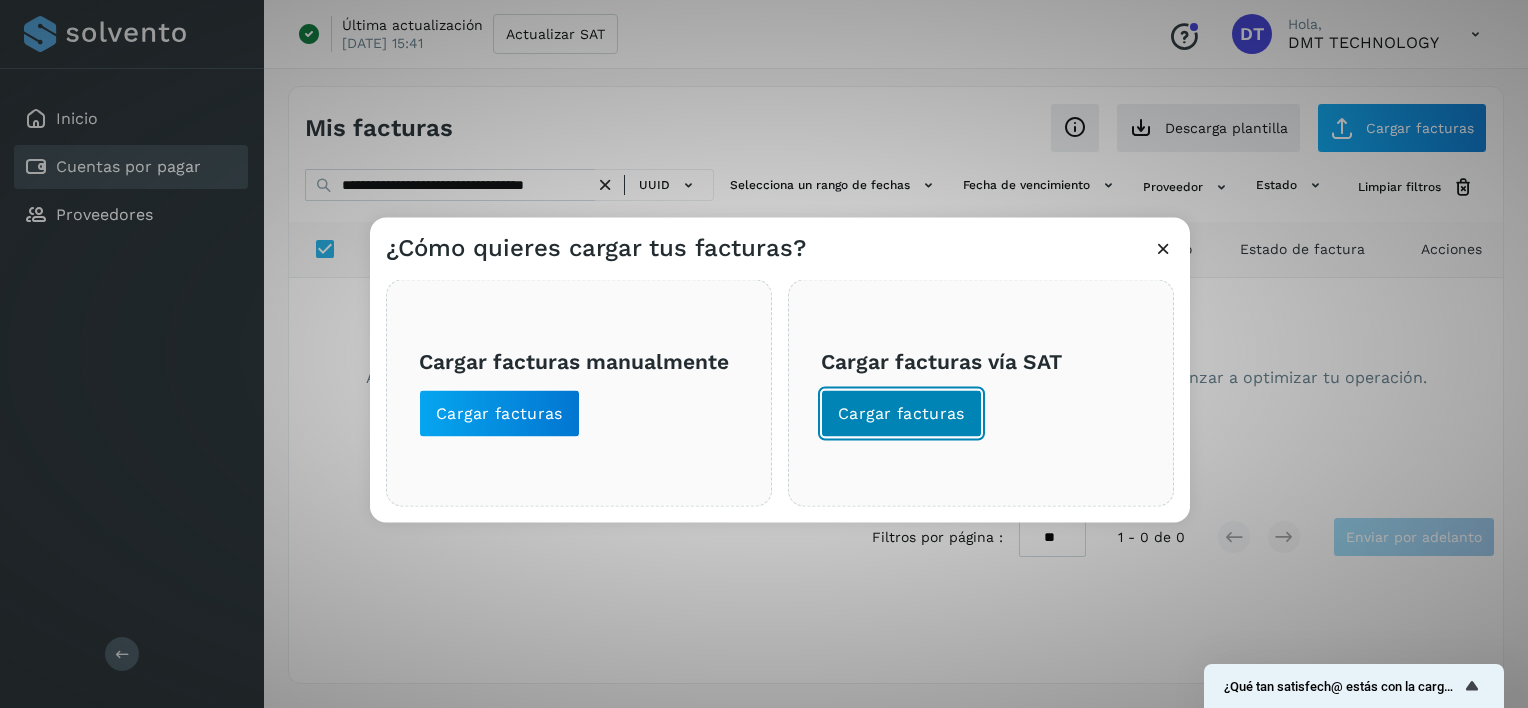 click on "Cargar facturas" 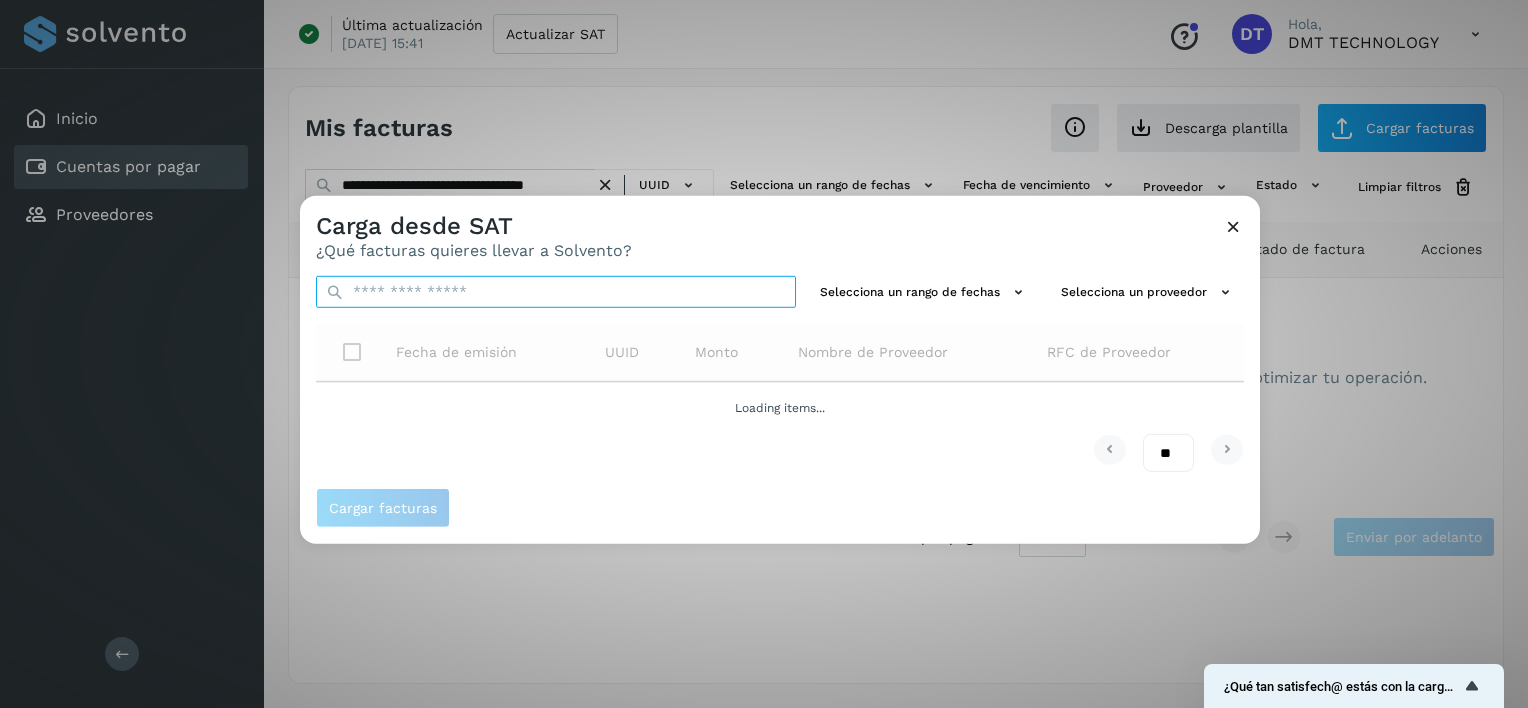 click at bounding box center (556, 292) 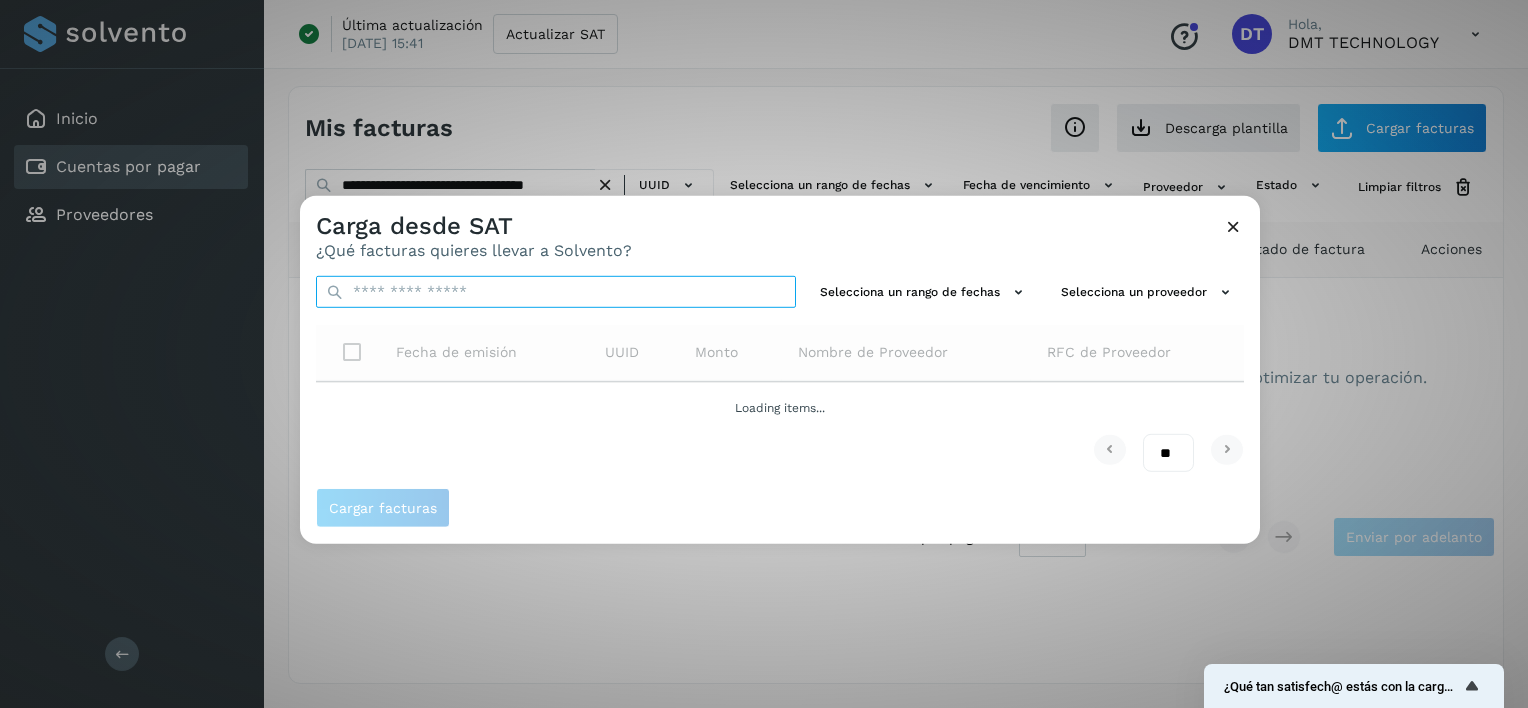 paste on "**********" 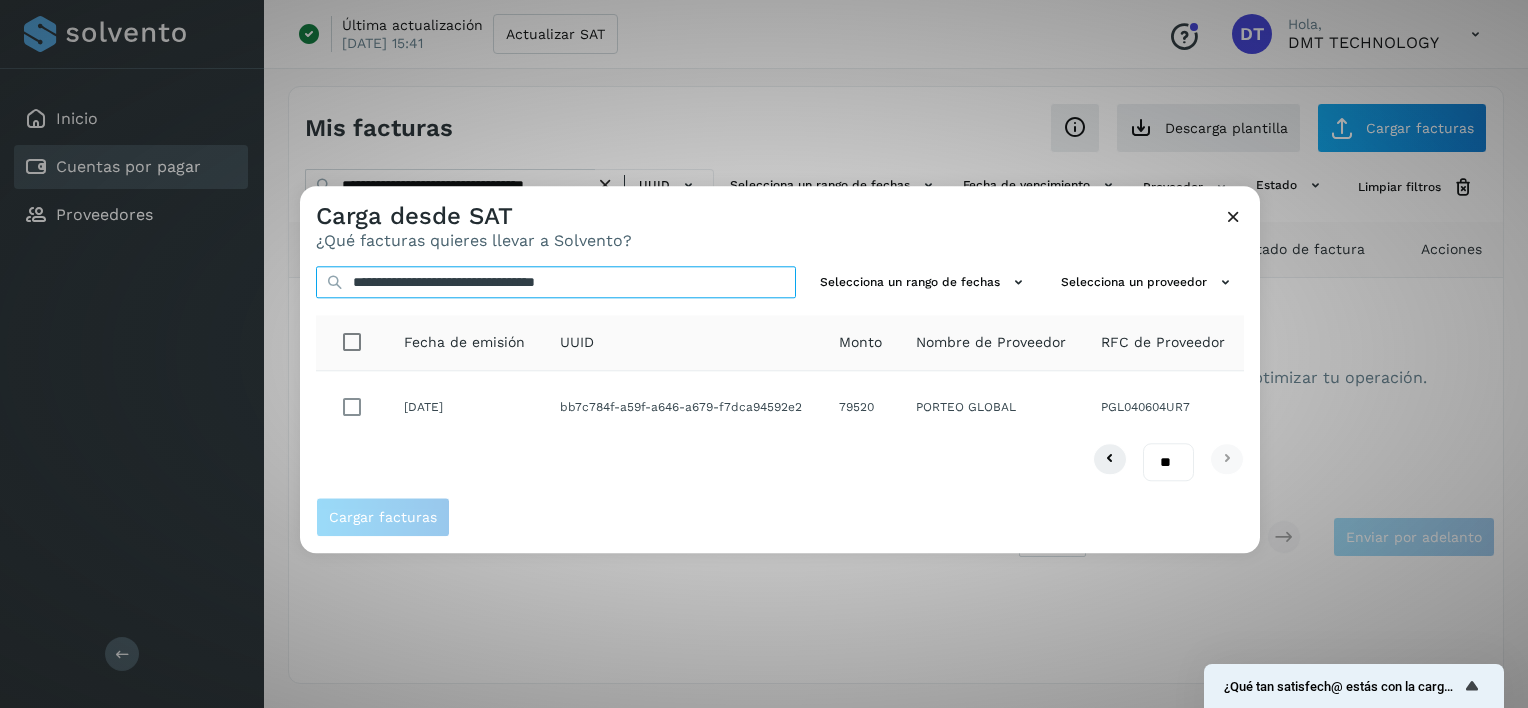 type on "**********" 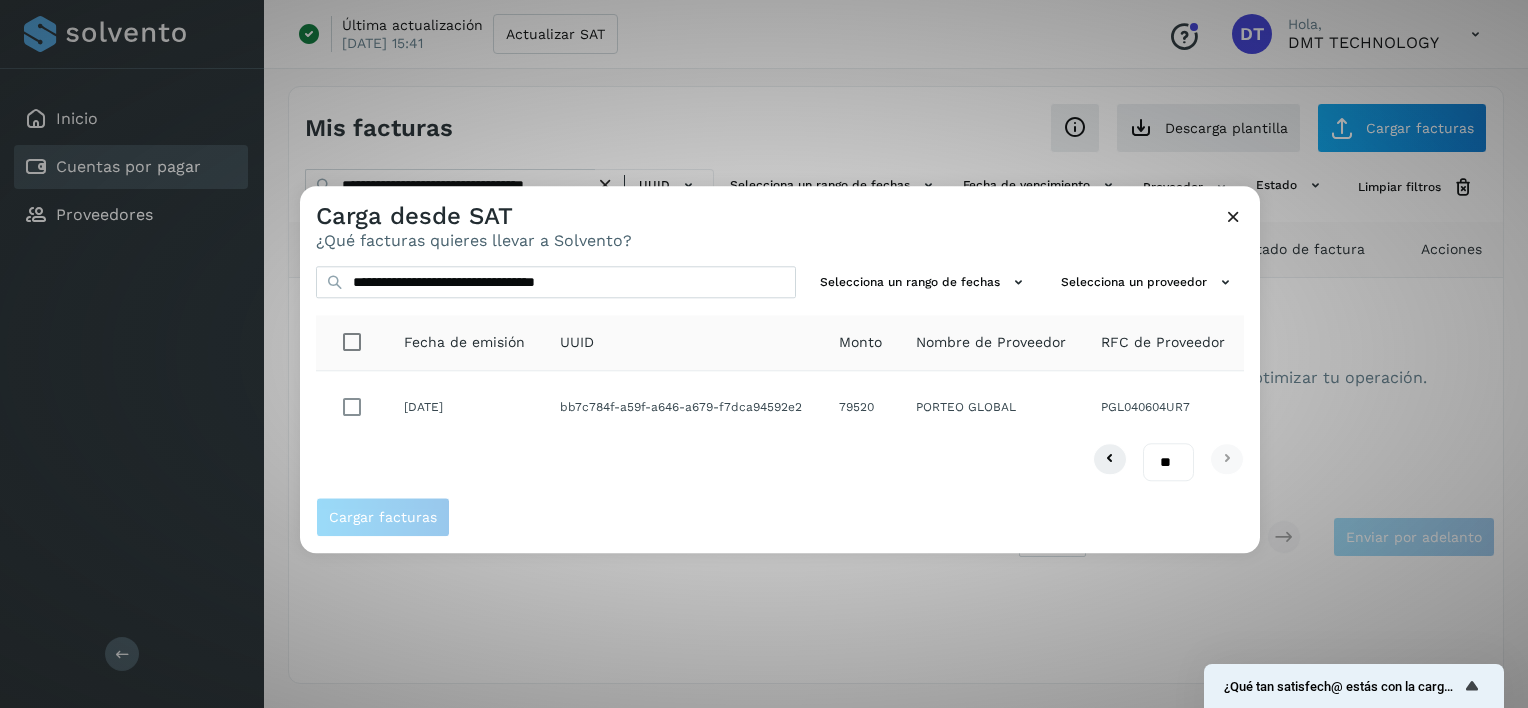 click 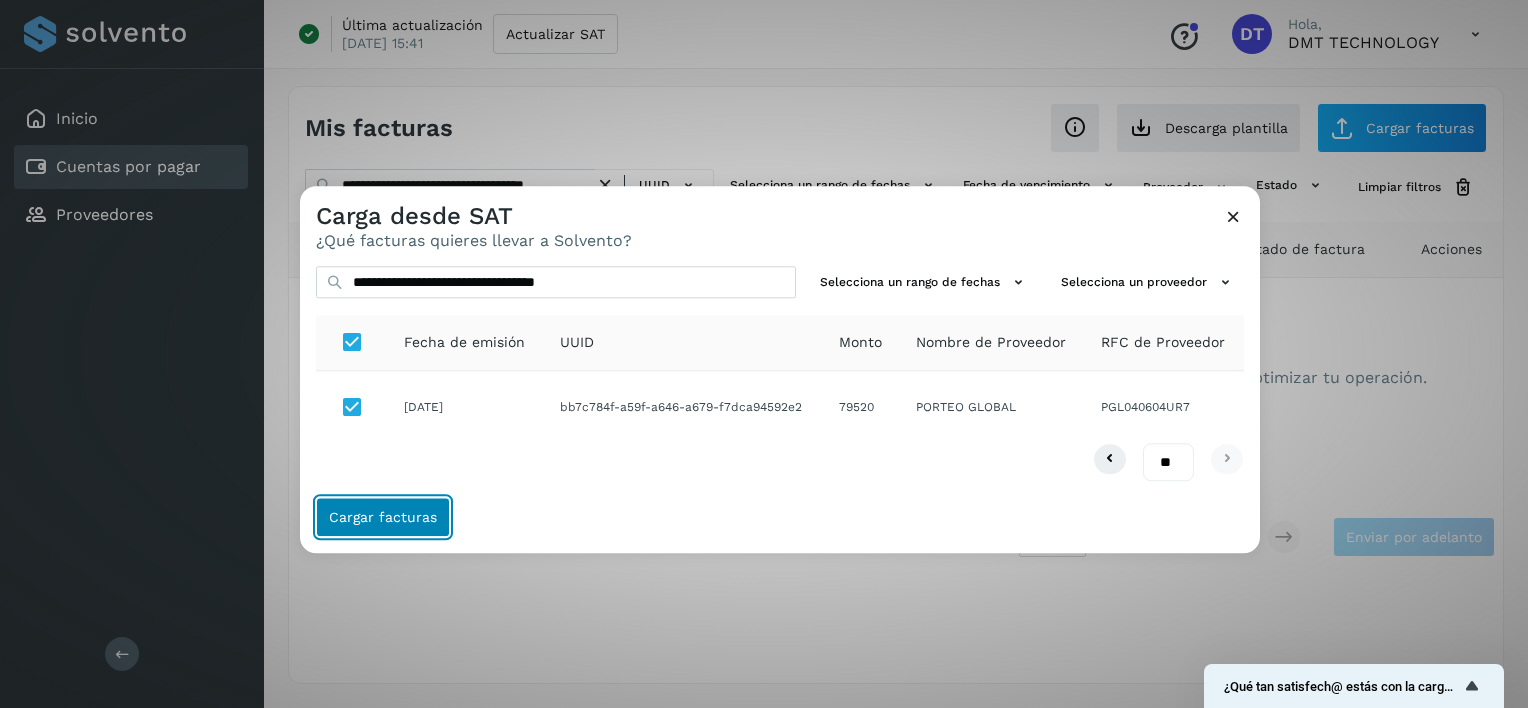 click on "Cargar facturas" 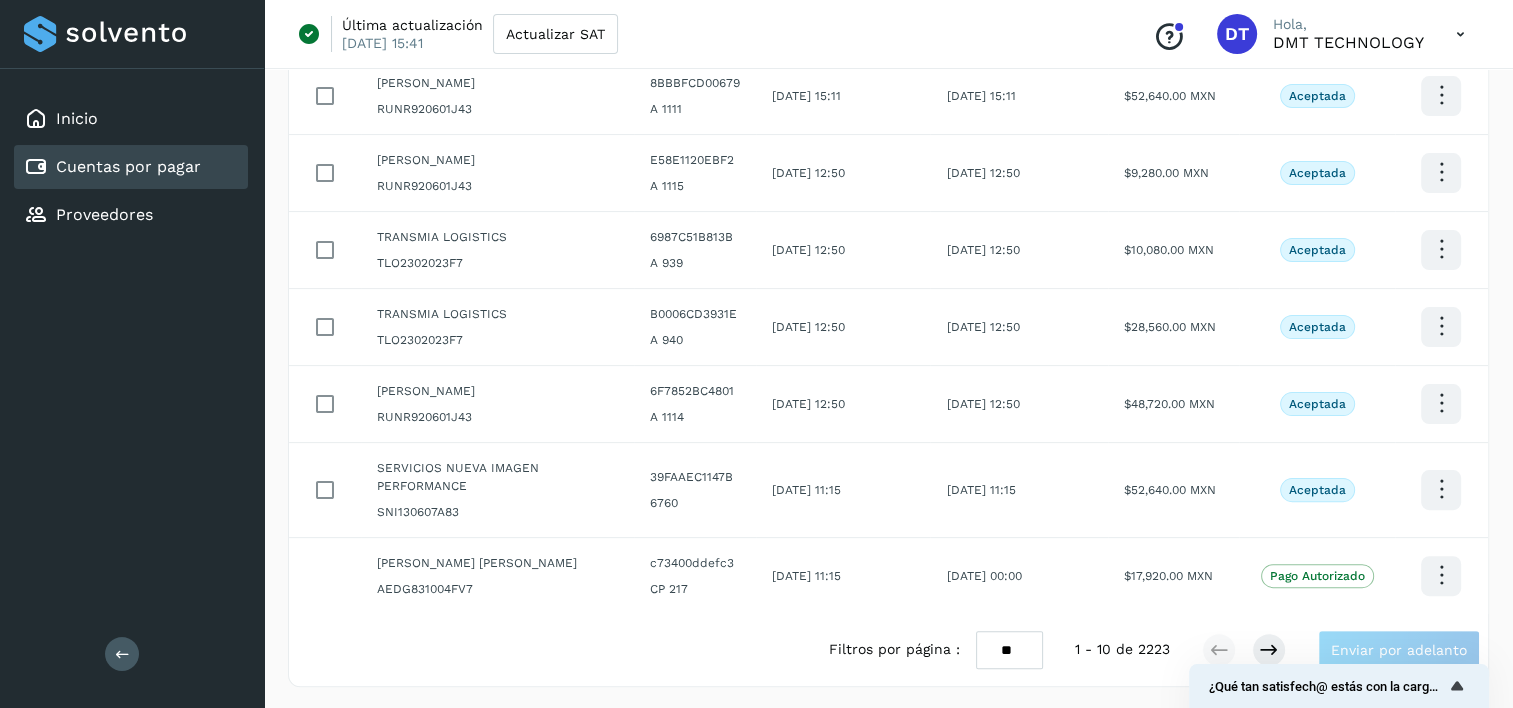 scroll, scrollTop: 0, scrollLeft: 0, axis: both 